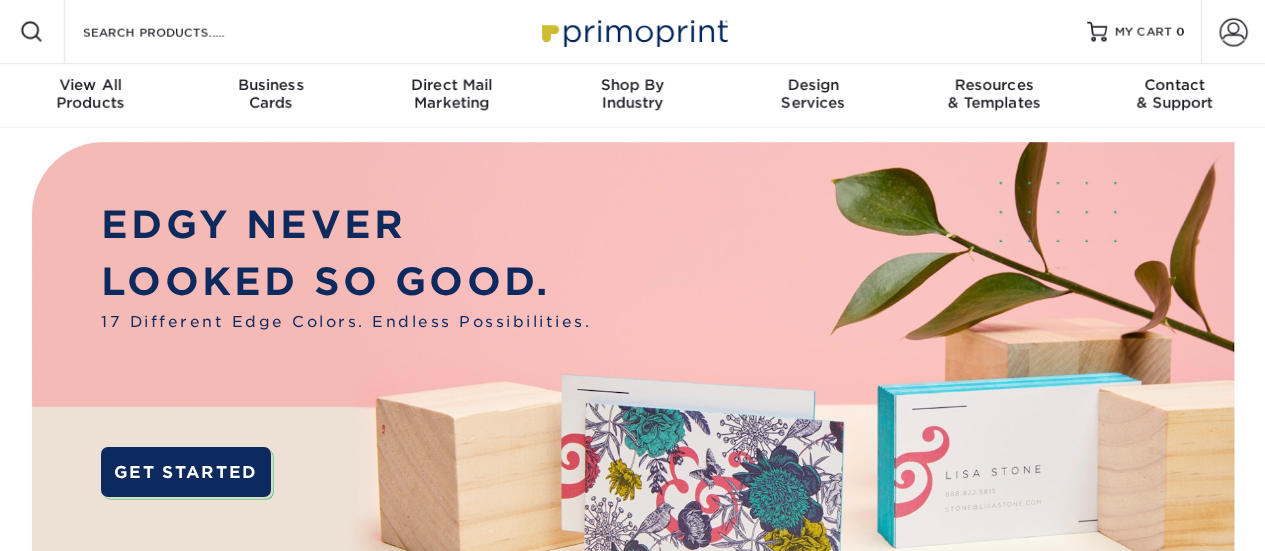 scroll, scrollTop: 0, scrollLeft: 0, axis: both 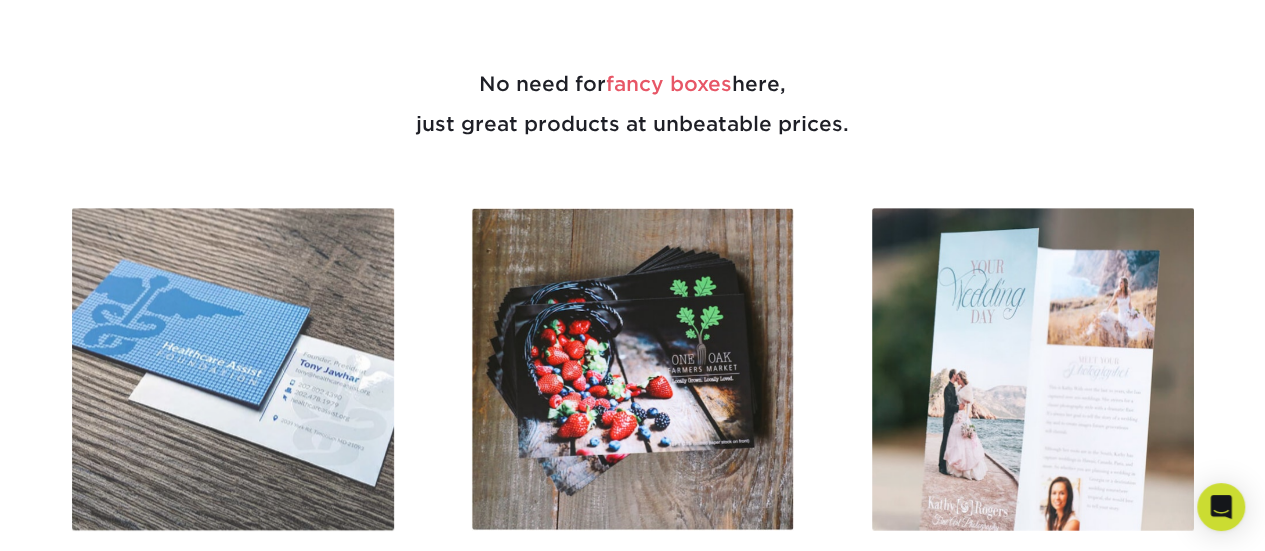click at bounding box center (233, 369) 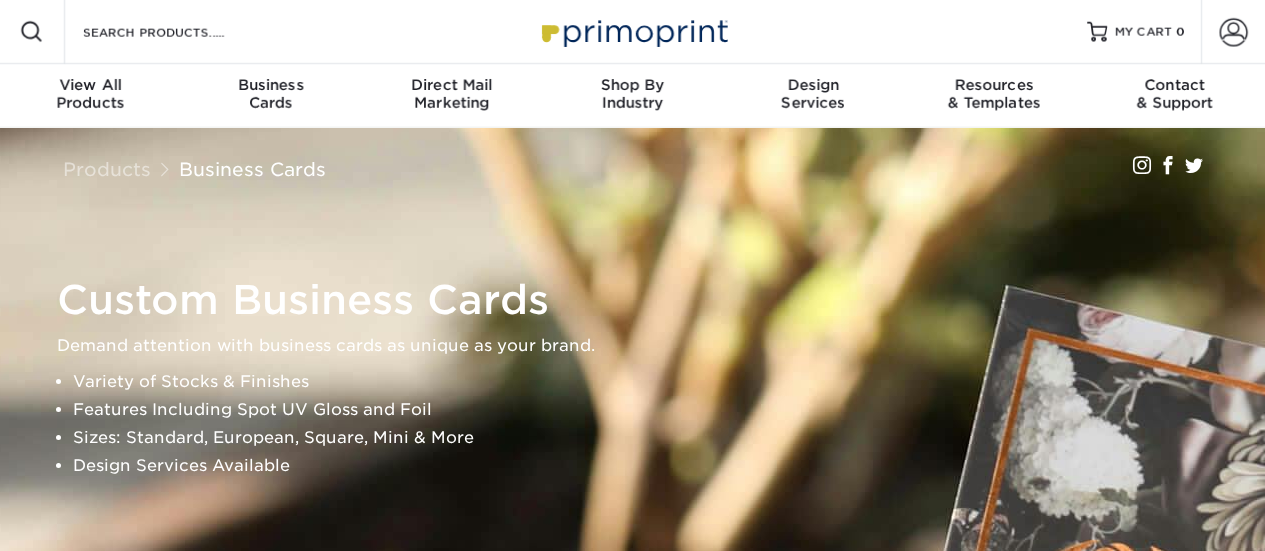 scroll, scrollTop: 0, scrollLeft: 0, axis: both 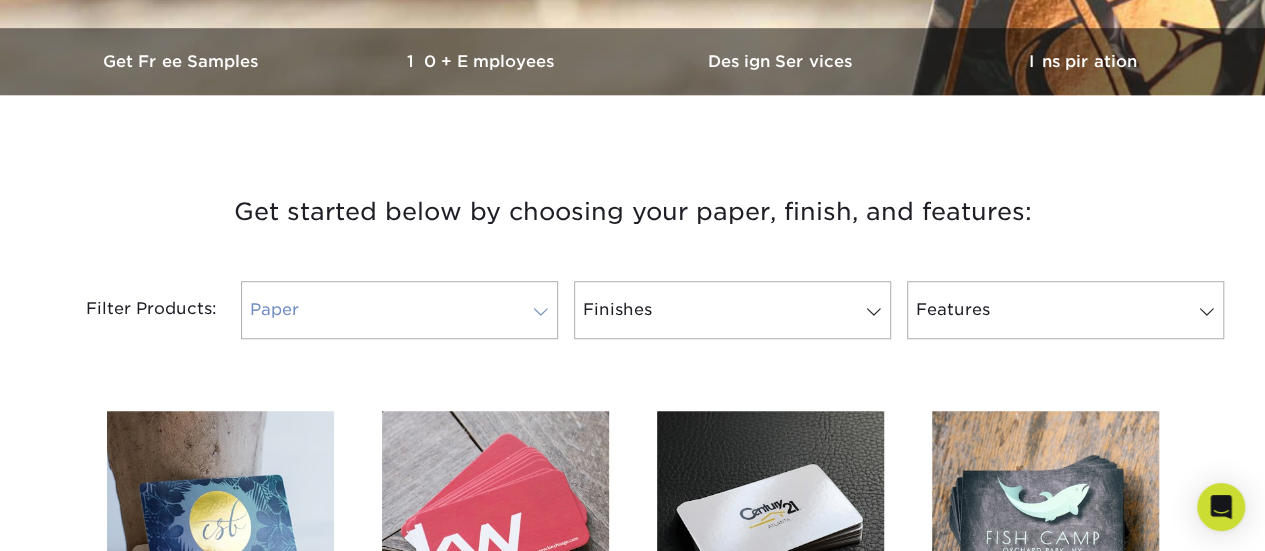 click on "Paper" at bounding box center [399, 310] 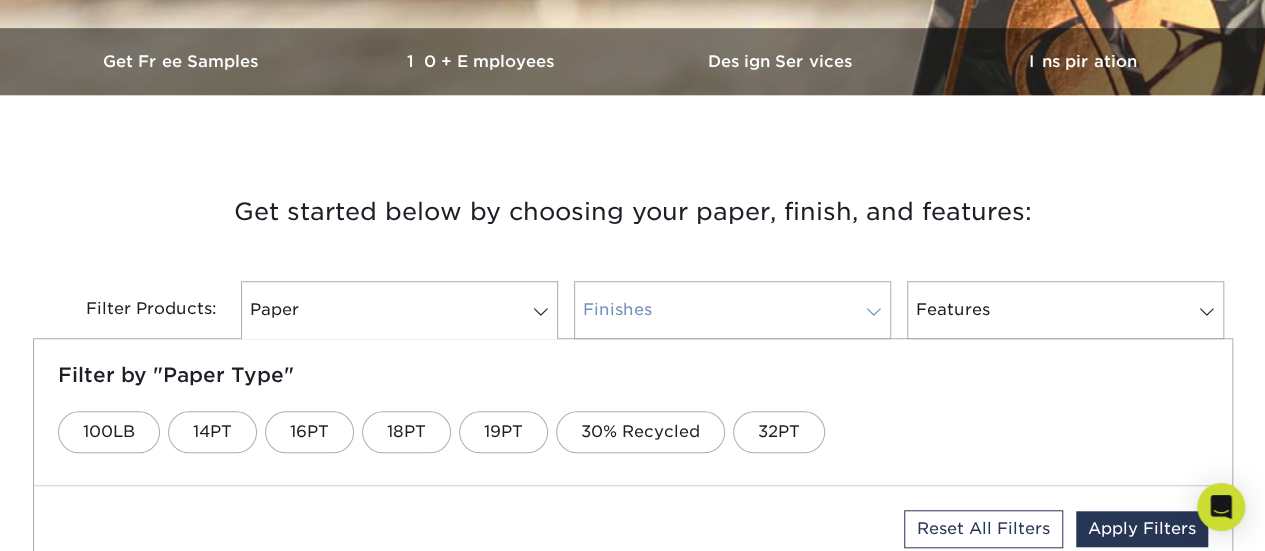 click on "Finishes" at bounding box center [732, 310] 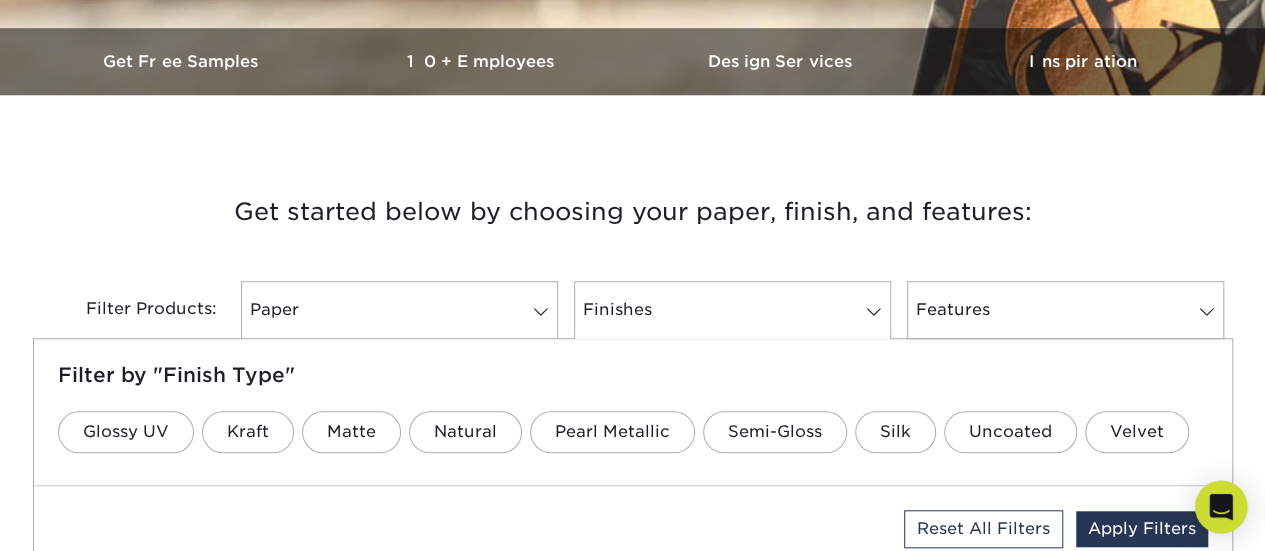 click 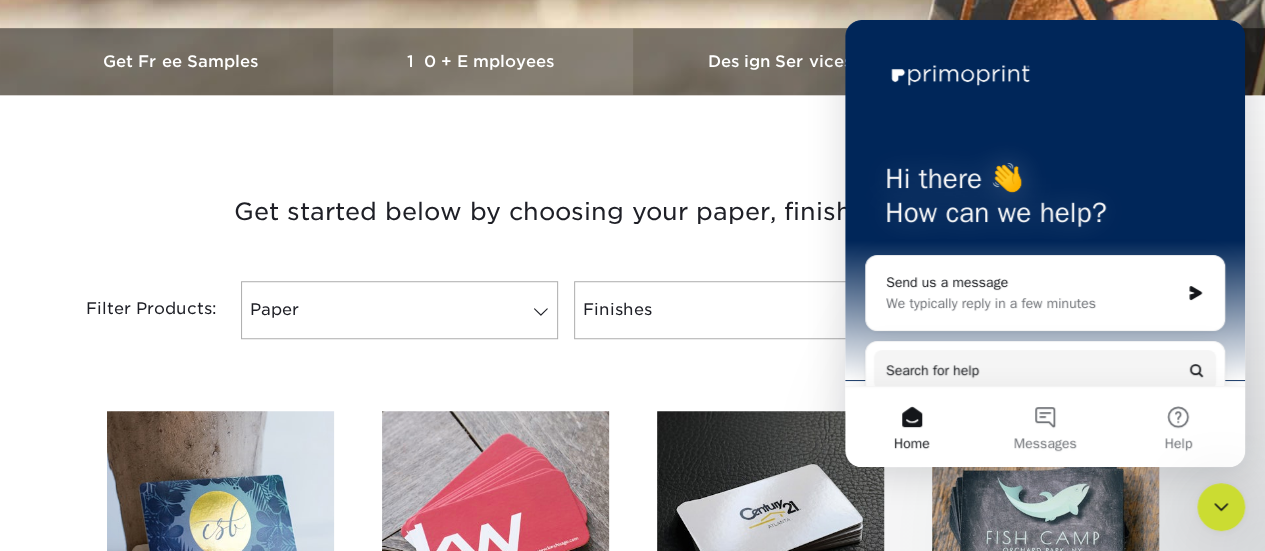 scroll, scrollTop: 0, scrollLeft: 0, axis: both 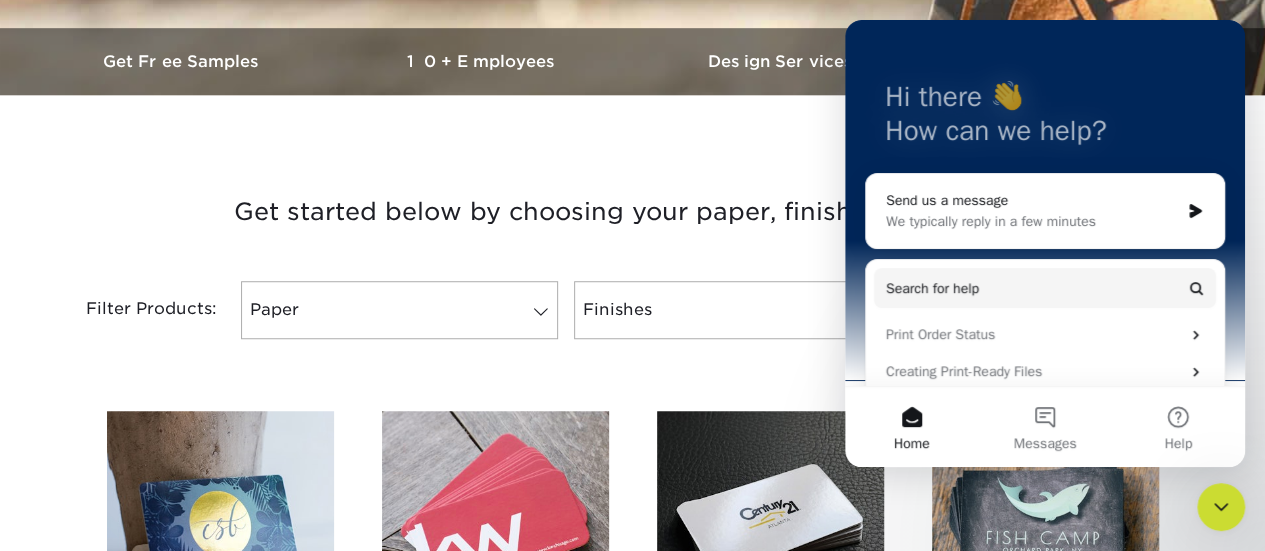 click on "We typically reply in a few minutes" at bounding box center (1032, 221) 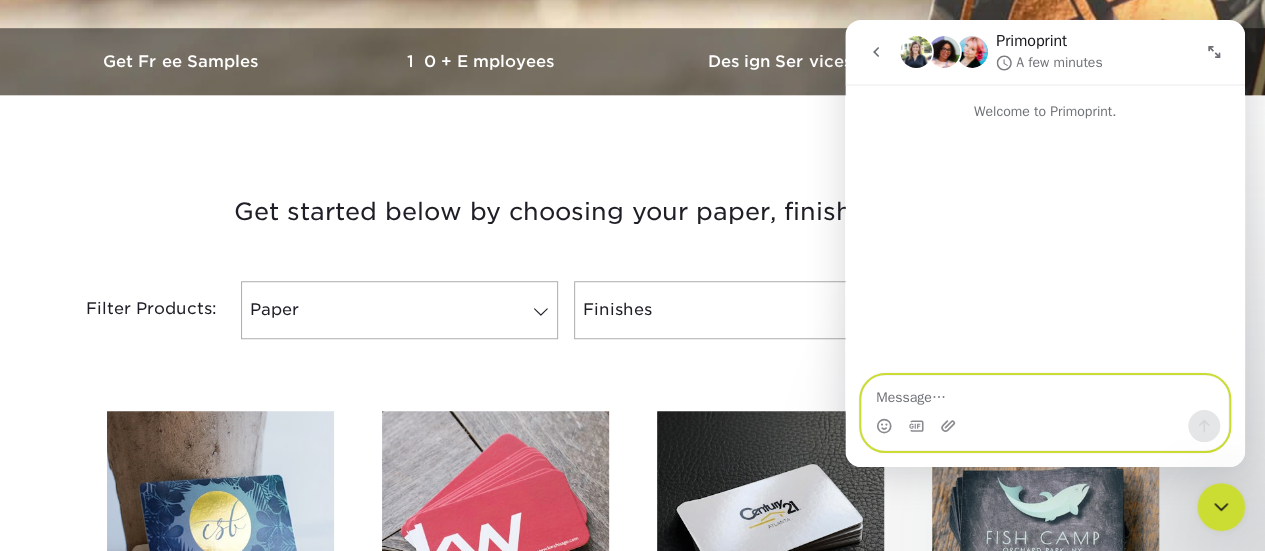 paste on "What is the cost per card for:
Full-color, double-sided, cotton stock with embossing (back only)?
Full-color, double-sided, thick silk card with spot UV?" 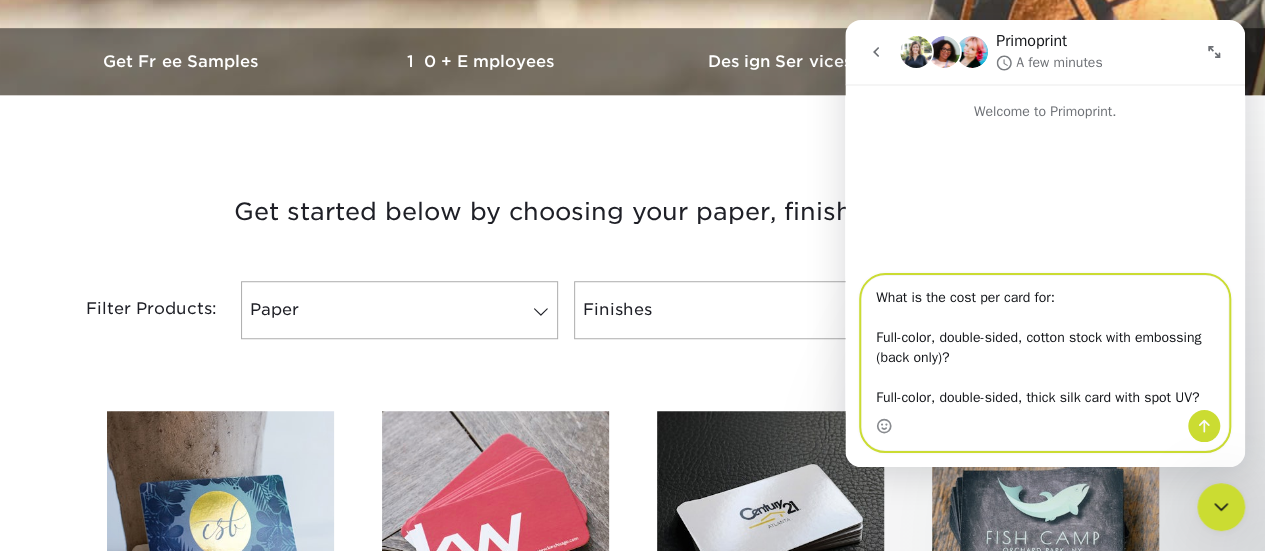 click on "What is the cost per card for:
Full-color, double-sided, cotton stock with embossing (back only)?
Full-color, double-sided, thick silk card with spot UV?" at bounding box center [1045, 343] 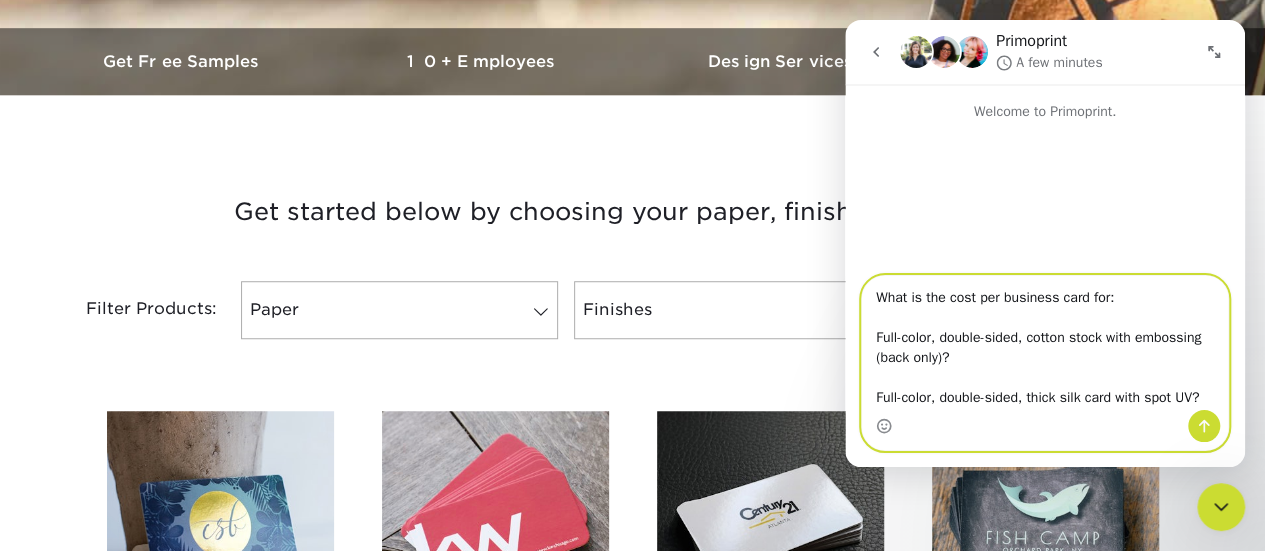 type on "What is the cost per business card for:
Full-color, double-sided, cotton stock with embossing (back only)?
Full-color, double-sided, thick silk card with spot UV?" 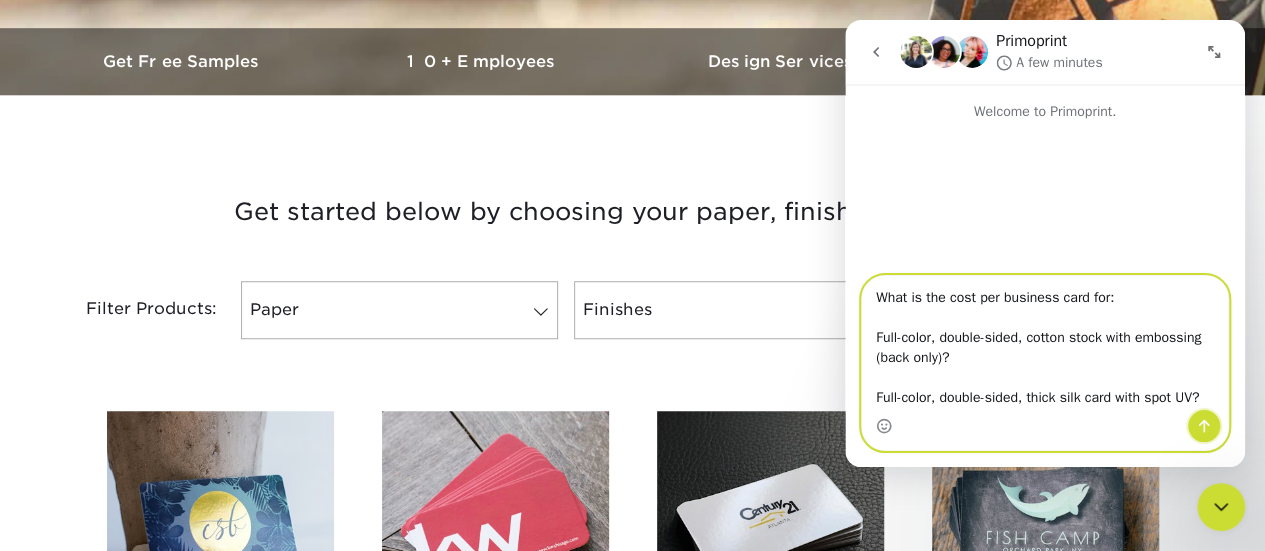 click 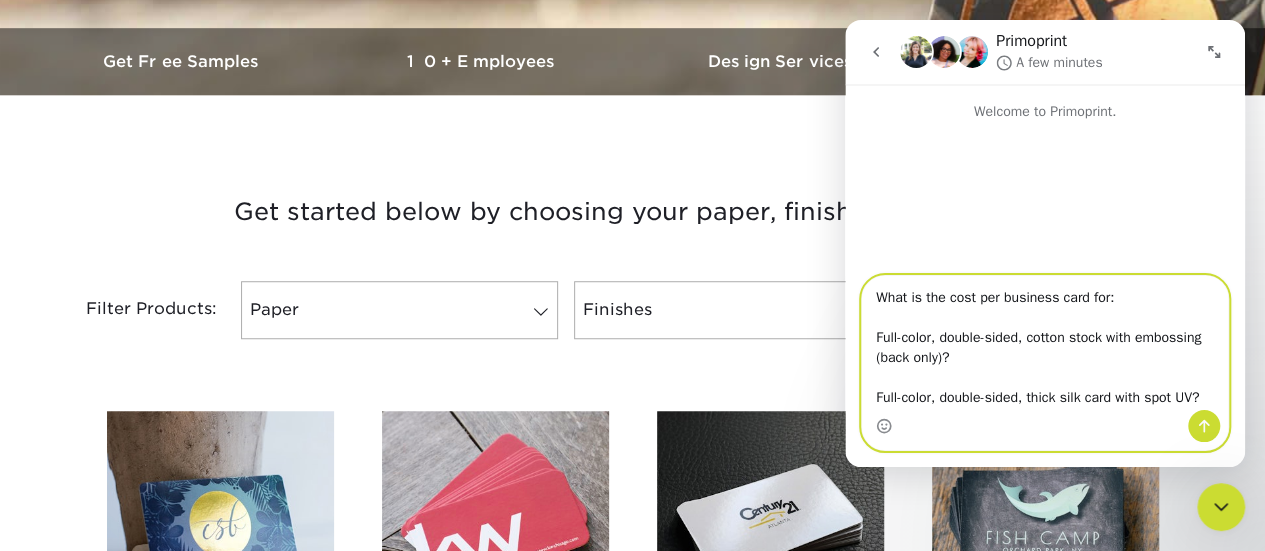 type 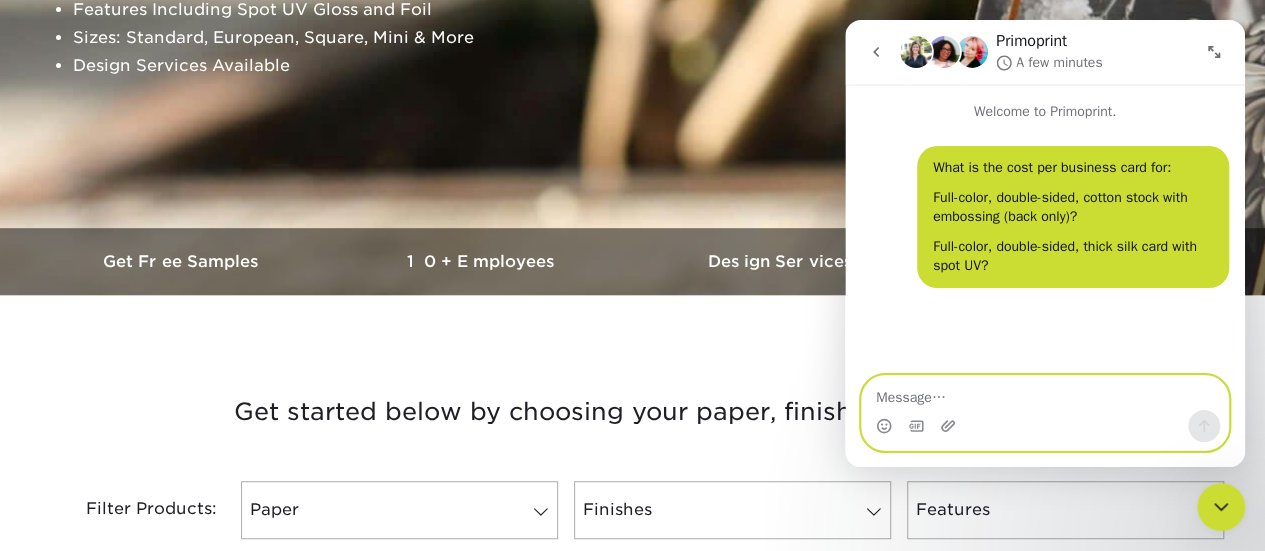 scroll, scrollTop: 400, scrollLeft: 0, axis: vertical 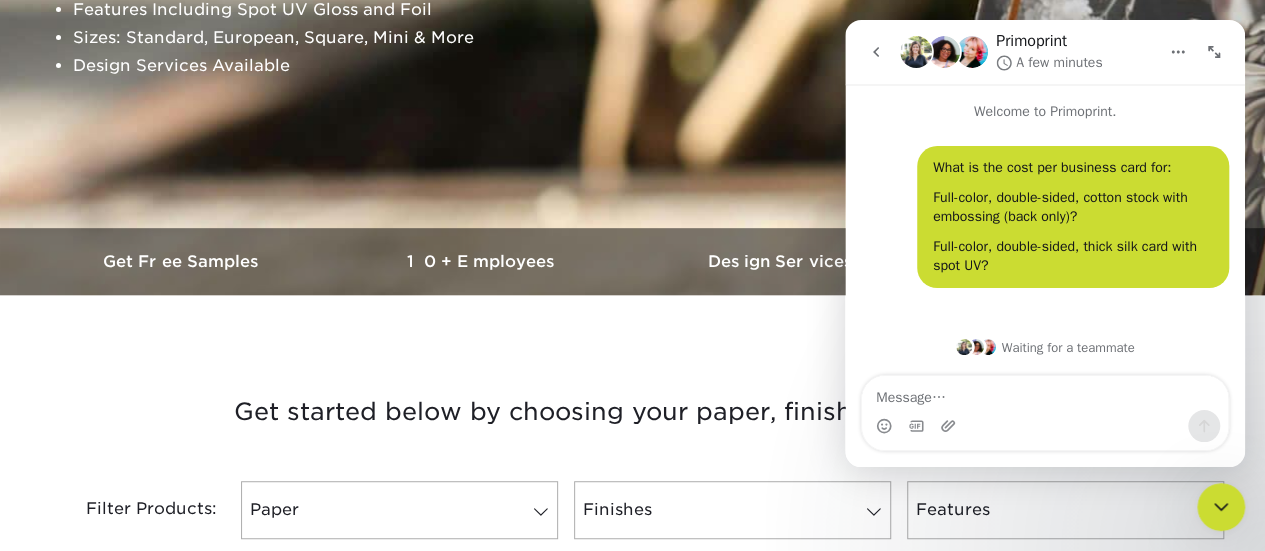 click 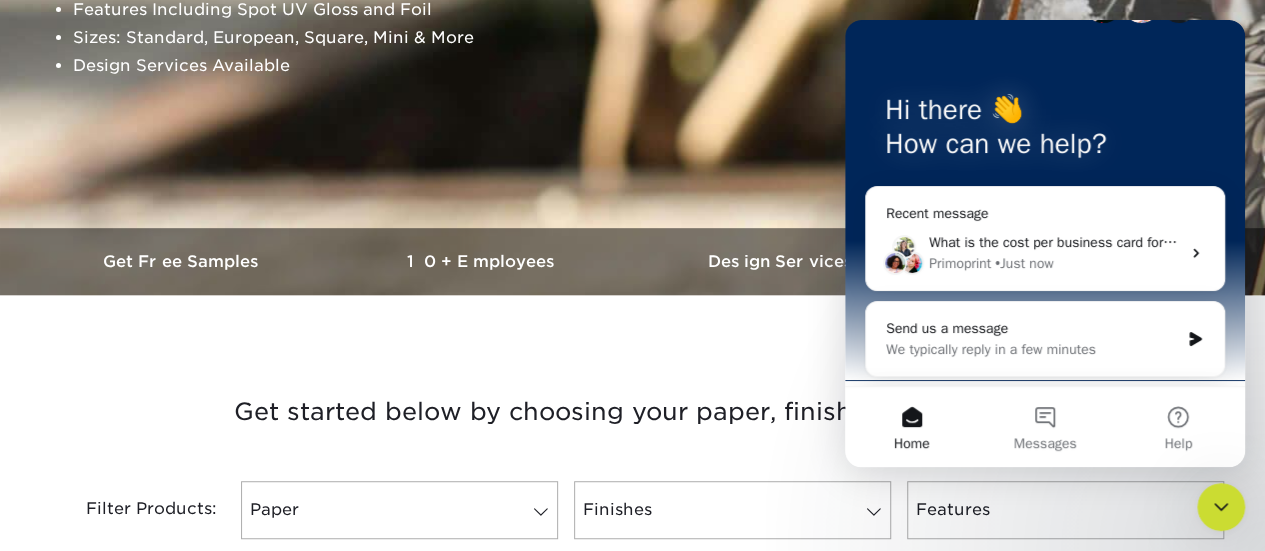 scroll, scrollTop: 100, scrollLeft: 0, axis: vertical 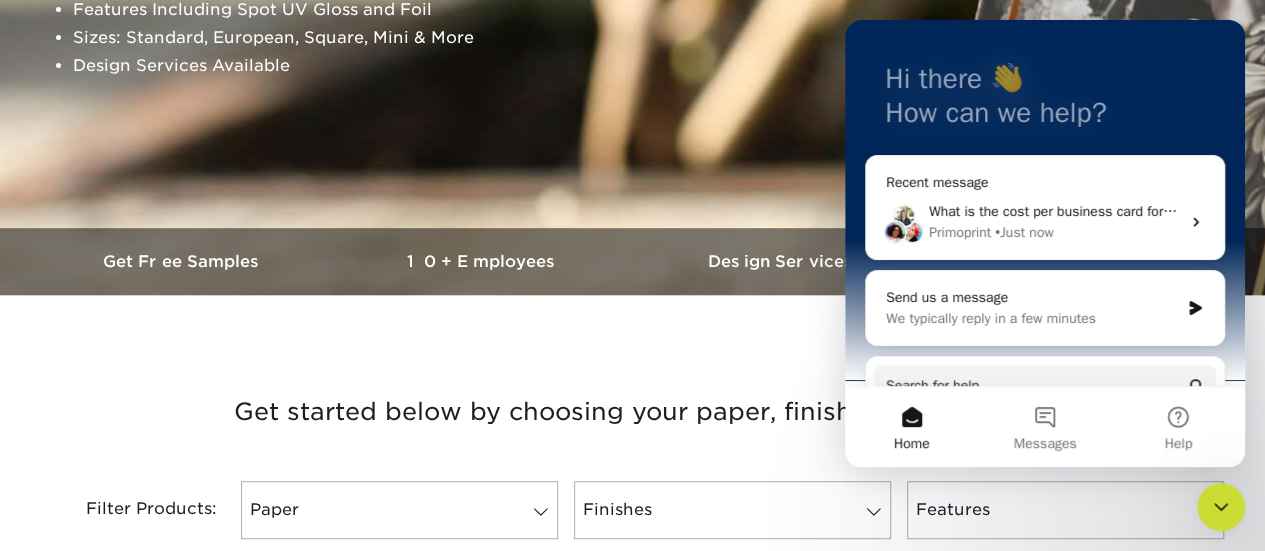click on "What is the cost per business card for: Full-color, double-sided, cotton stock with embossing (back only)? Full-color, double-sided, thick silk card with spot UV? Primoprint •  Just now" at bounding box center [1045, 222] 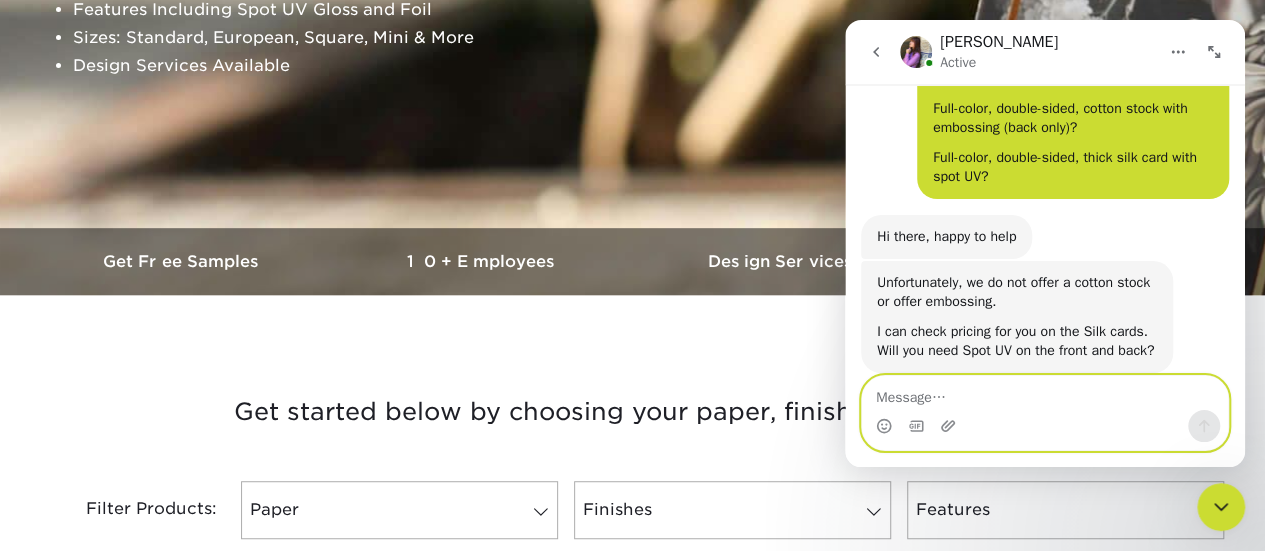 scroll, scrollTop: 146, scrollLeft: 0, axis: vertical 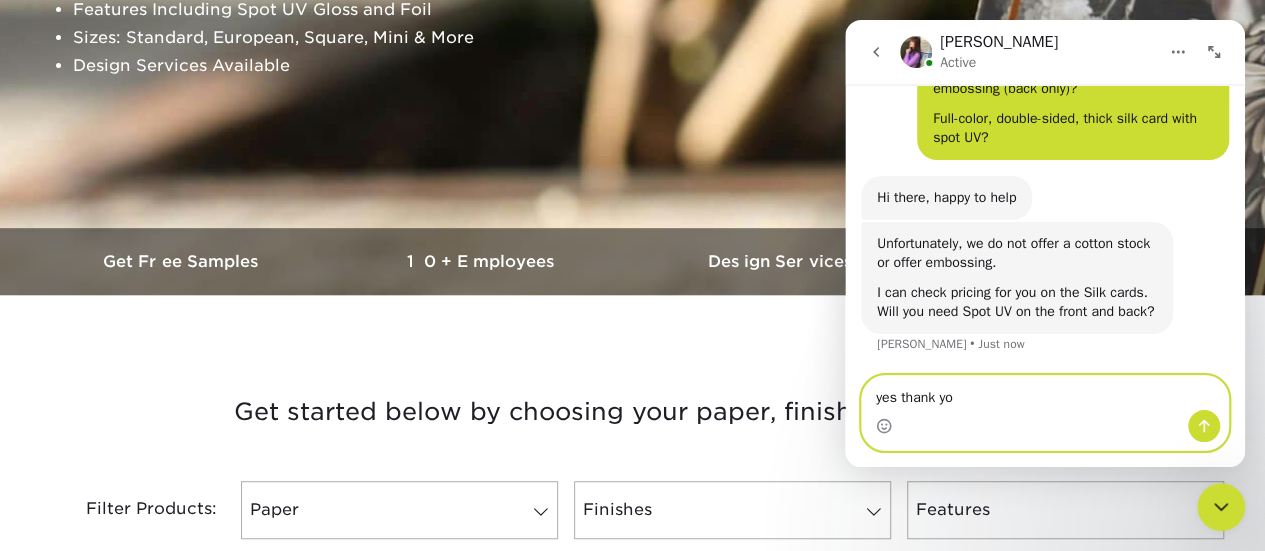 type on "yes thank you" 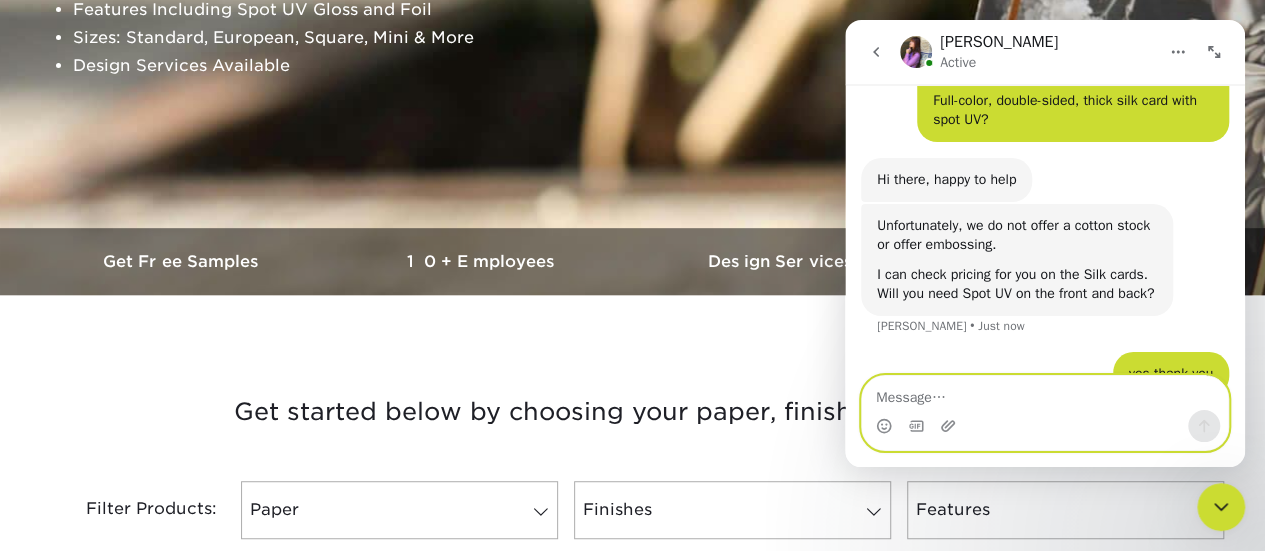 scroll, scrollTop: 206, scrollLeft: 0, axis: vertical 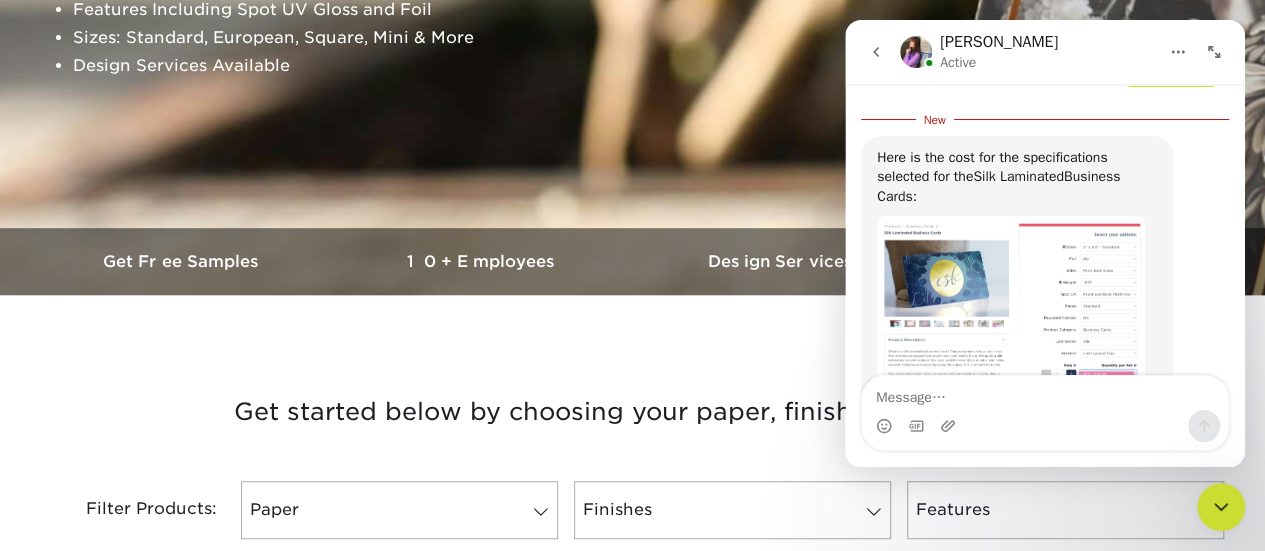 click on "Silk LaminatedBusiness Cards" at bounding box center (998, 186) 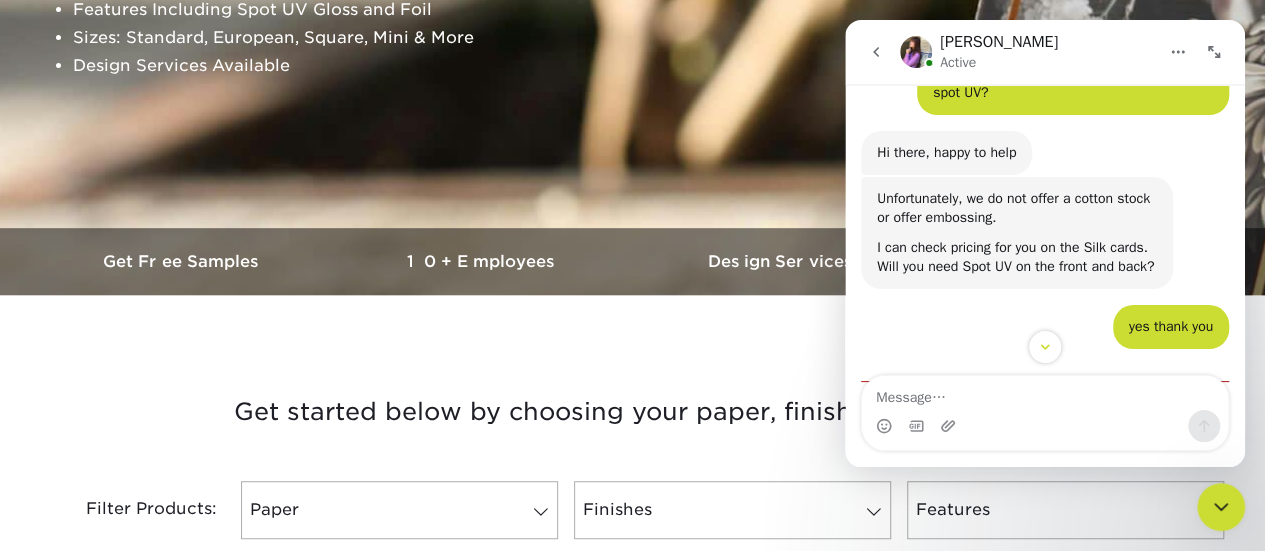 scroll, scrollTop: 135, scrollLeft: 0, axis: vertical 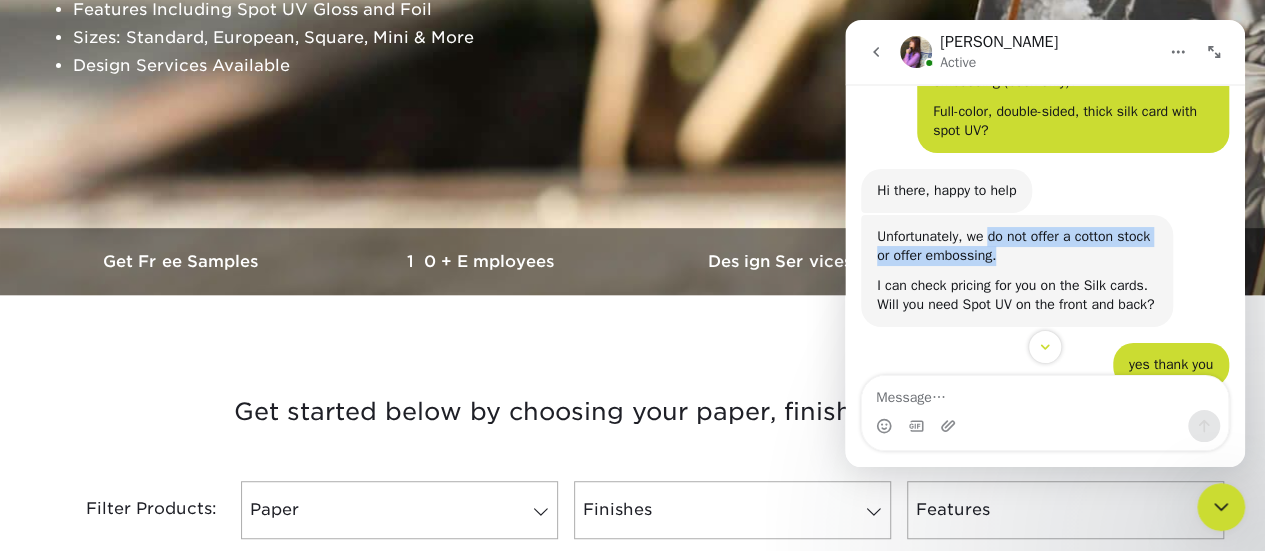 drag, startPoint x: 991, startPoint y: 233, endPoint x: 999, endPoint y: 253, distance: 21.540659 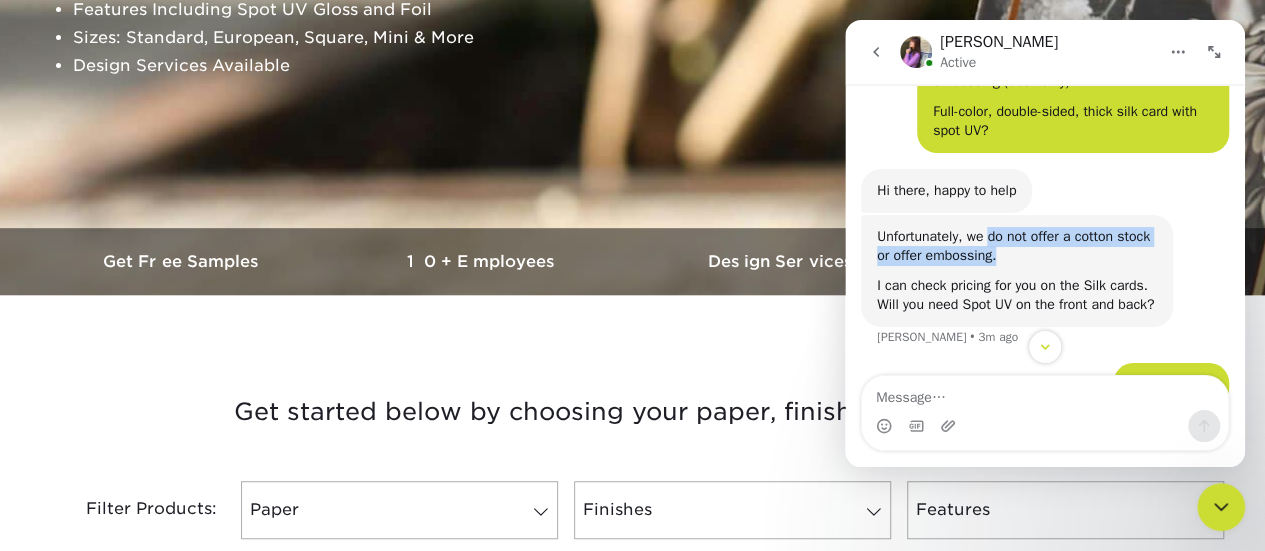 copy on "do not offer a cotton stock or offer embossing." 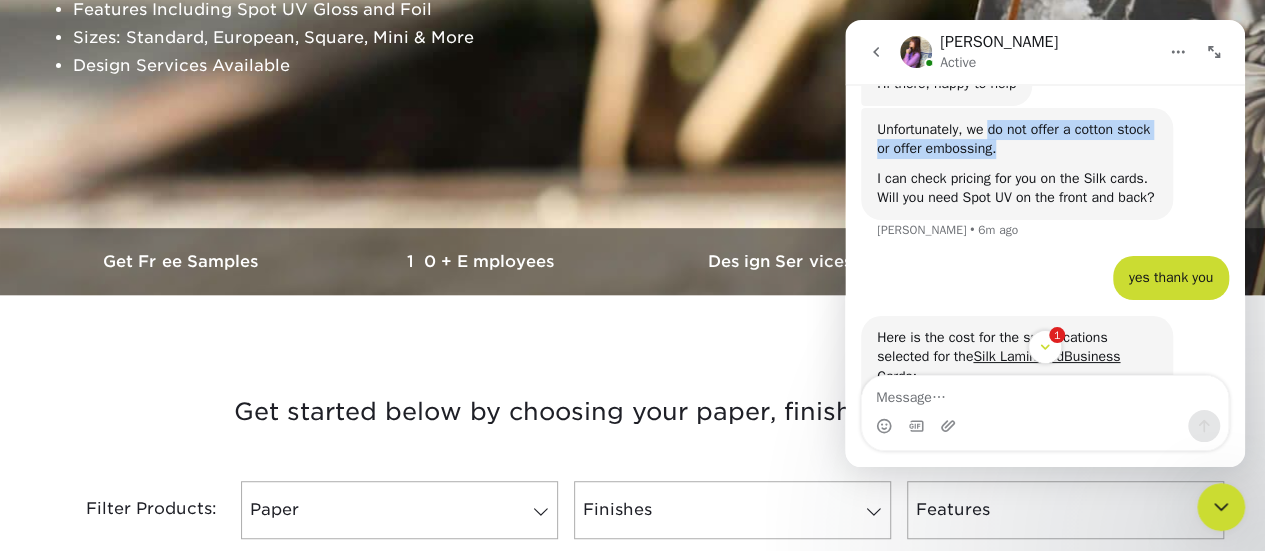 scroll, scrollTop: 335, scrollLeft: 0, axis: vertical 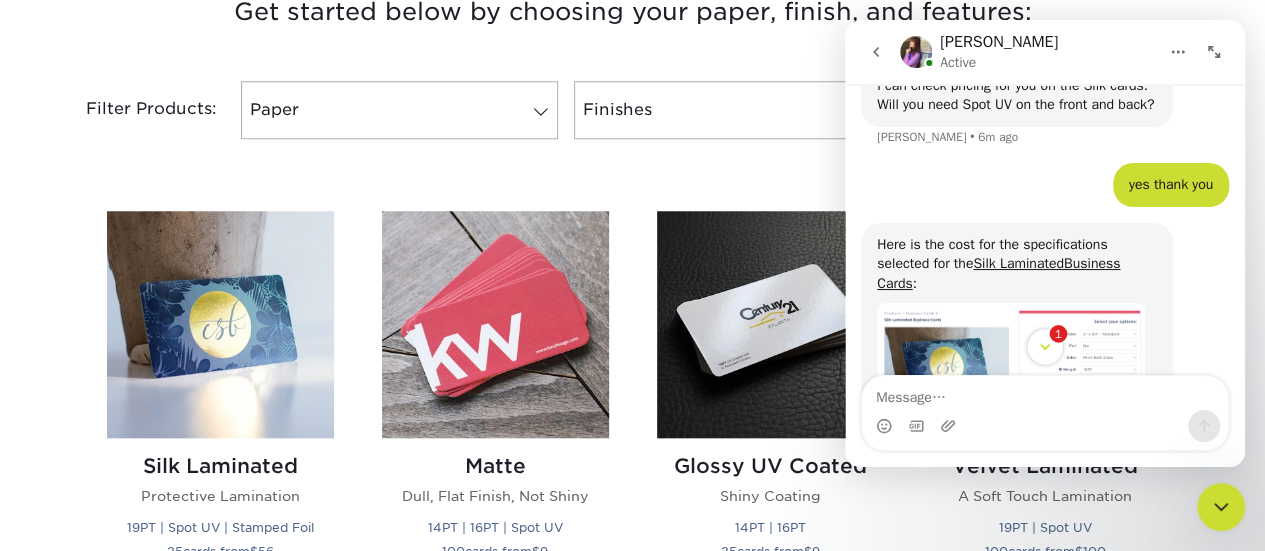 click 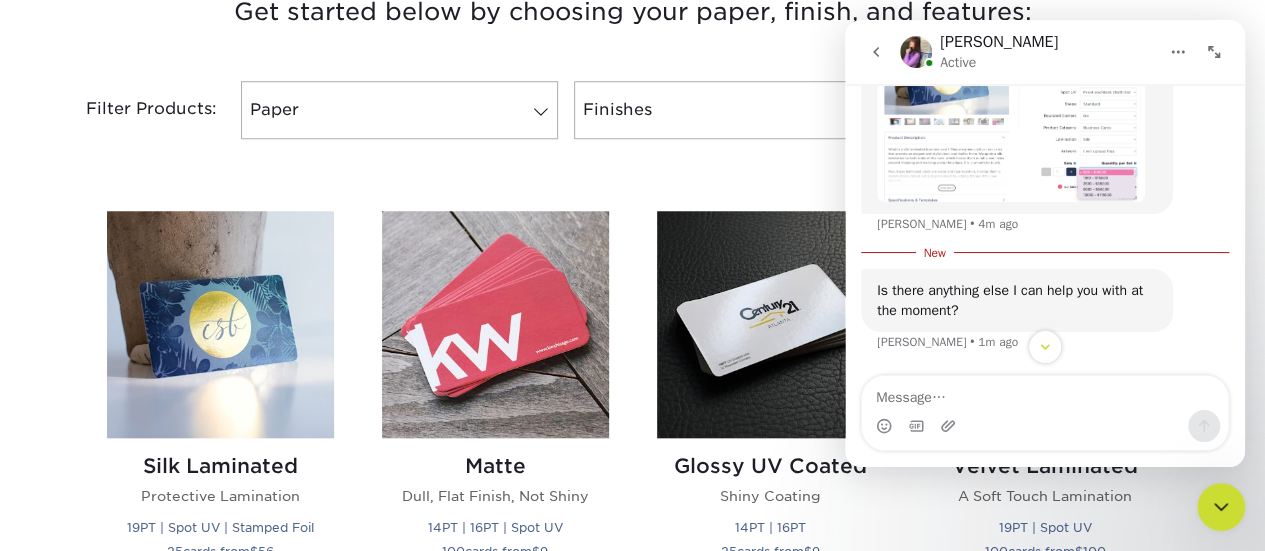 scroll, scrollTop: 640, scrollLeft: 0, axis: vertical 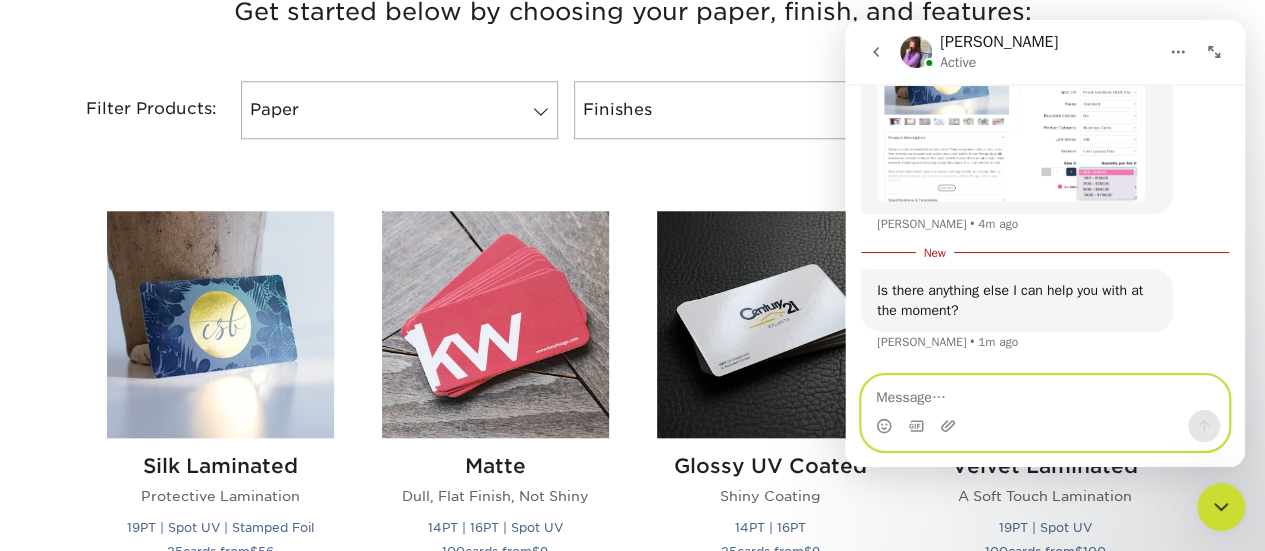 click at bounding box center [1045, 393] 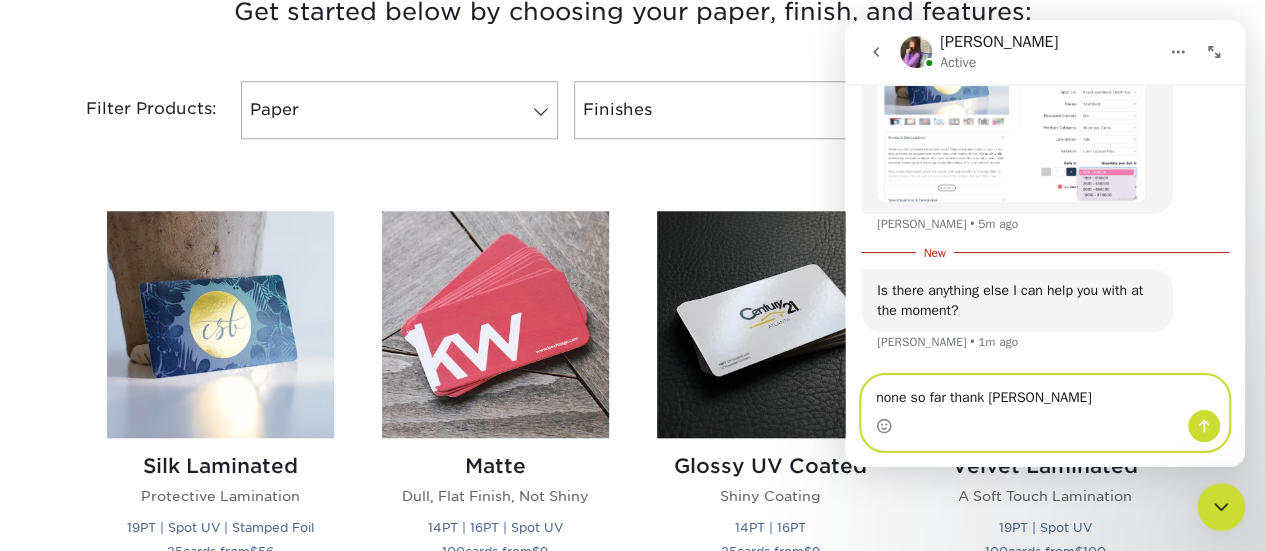 type on "none so far thank you" 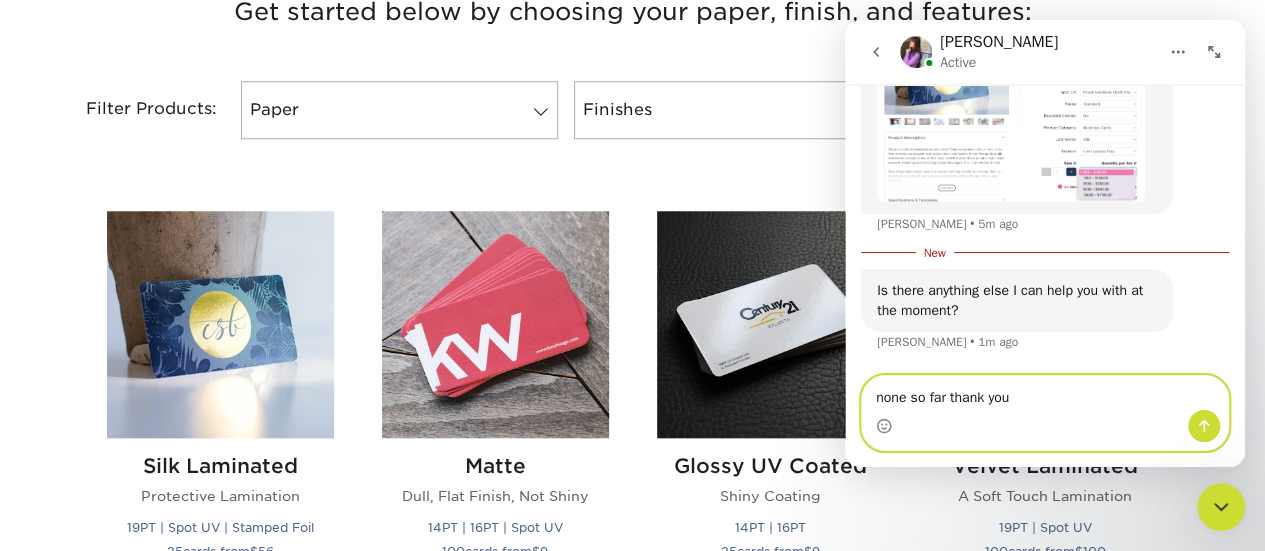 type 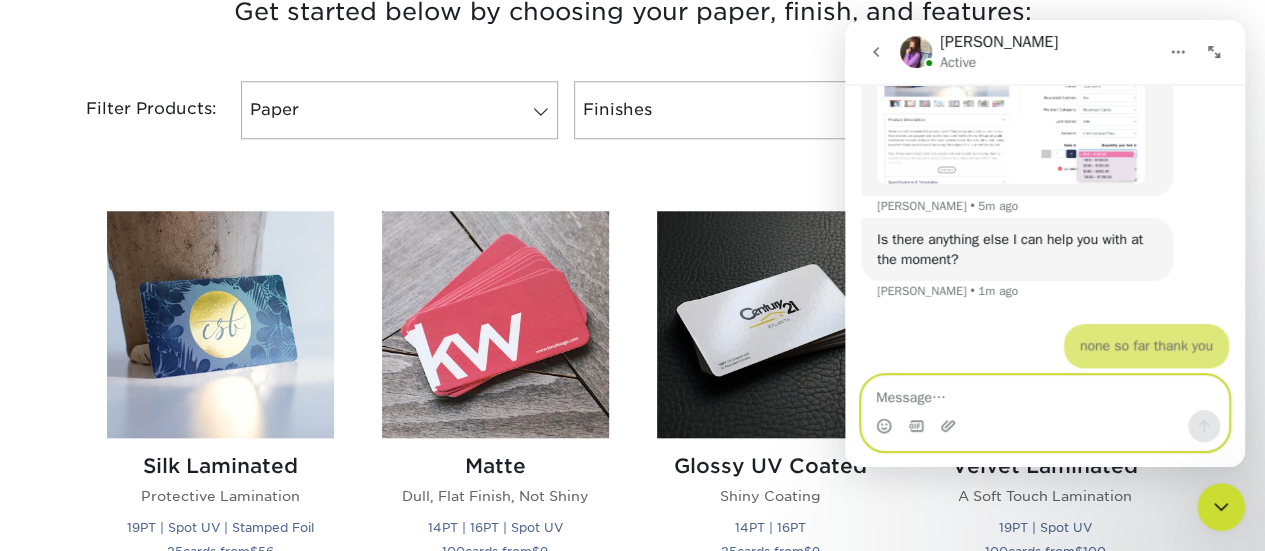 scroll, scrollTop: 667, scrollLeft: 0, axis: vertical 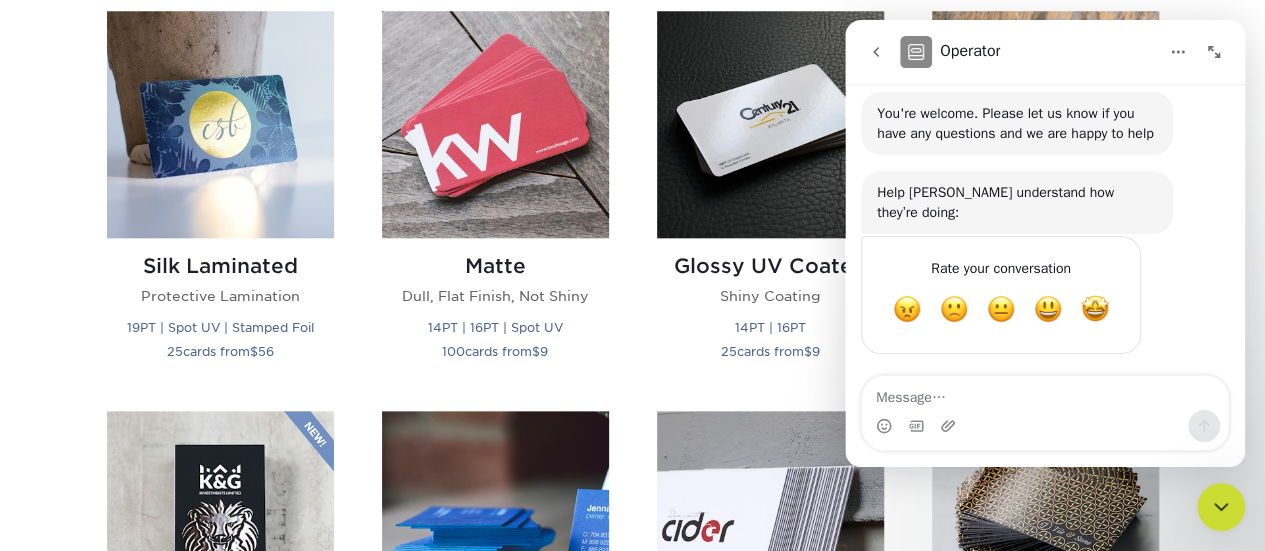 click at bounding box center (1214, 52) 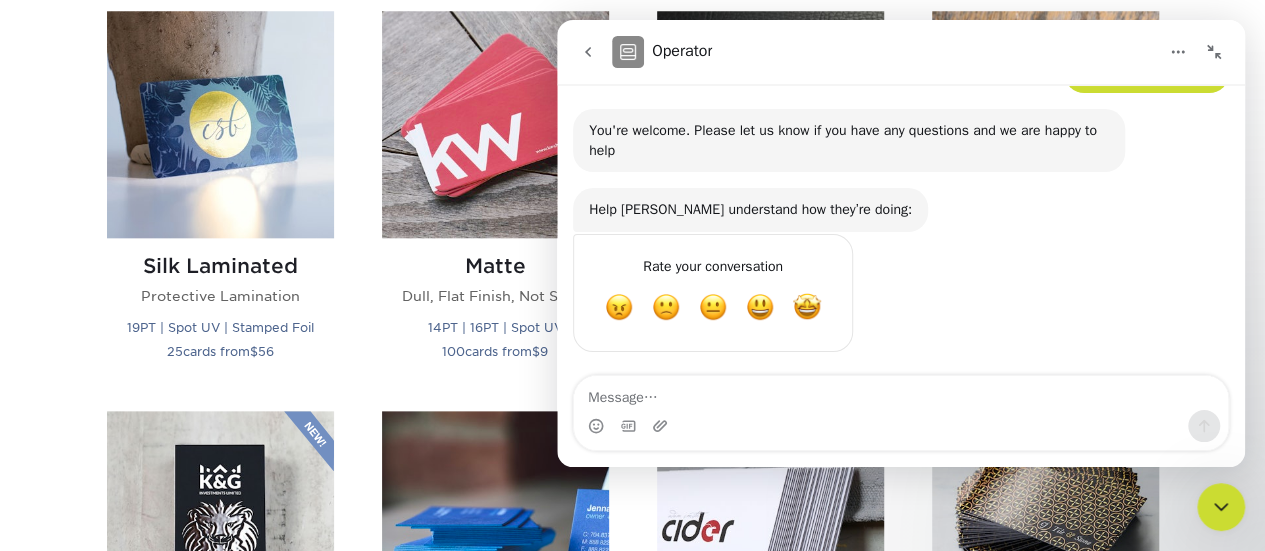 scroll, scrollTop: 768, scrollLeft: 0, axis: vertical 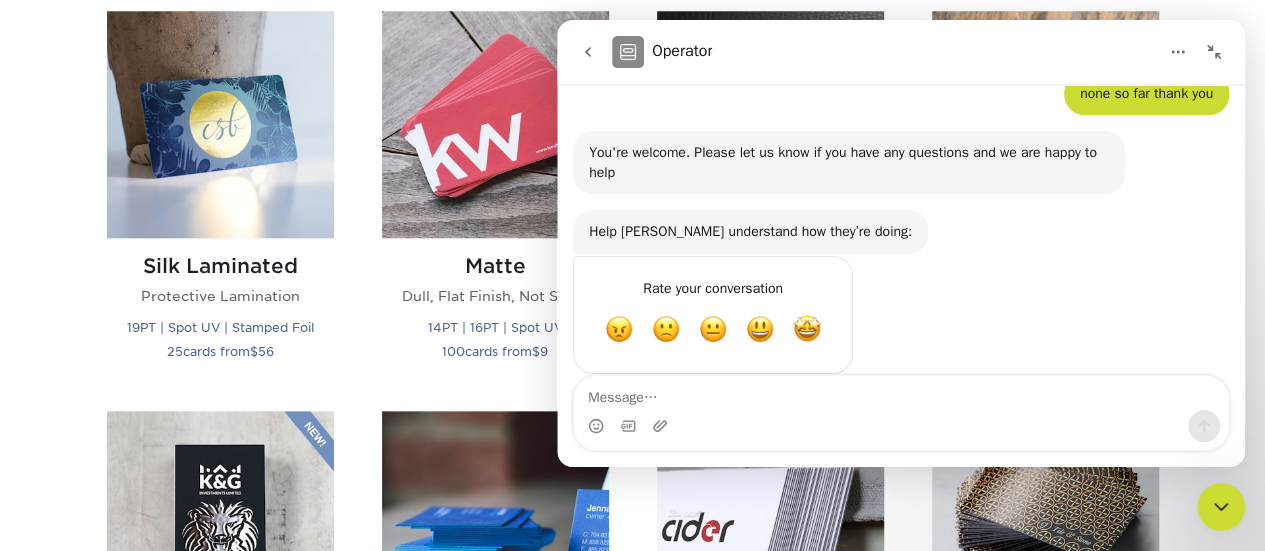 click 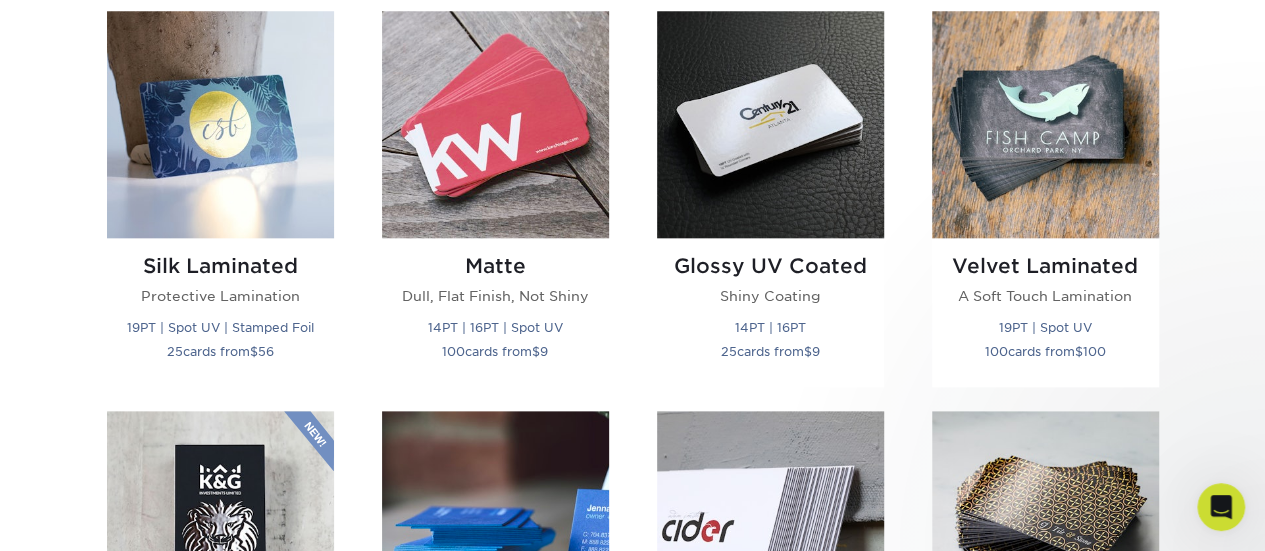 scroll, scrollTop: 0, scrollLeft: 0, axis: both 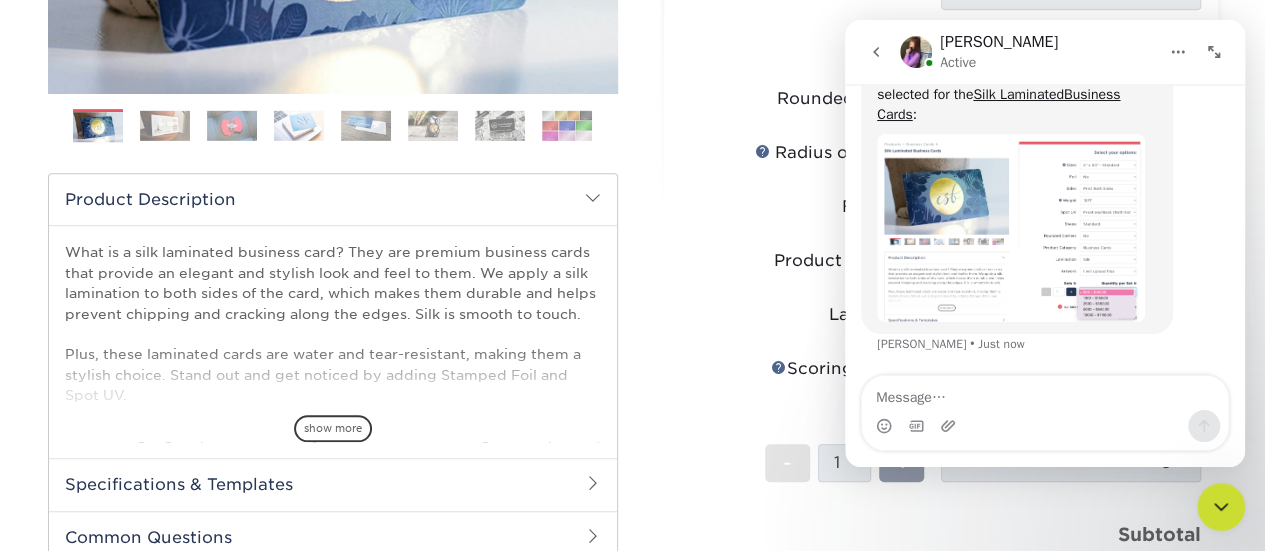 click on "Lamination" at bounding box center [811, 315] 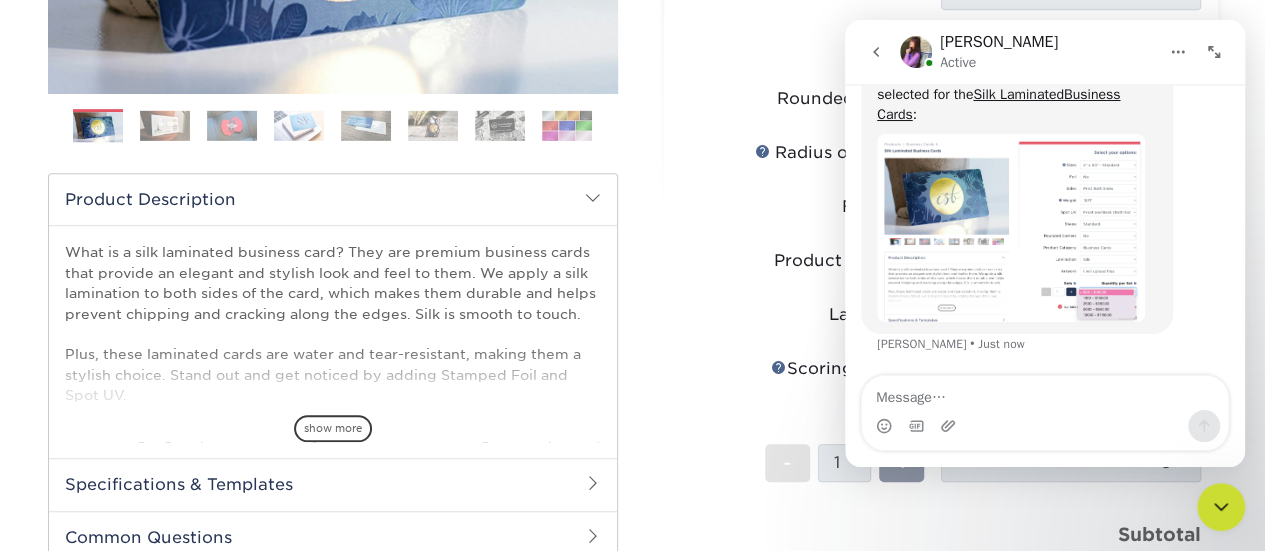 click at bounding box center (1214, 52) 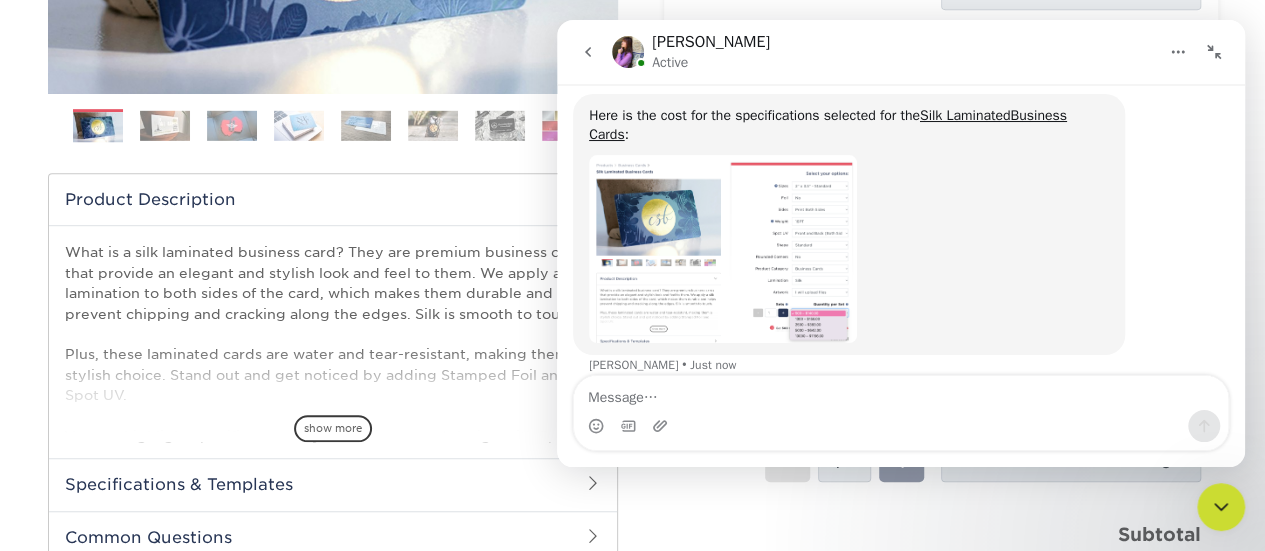 click 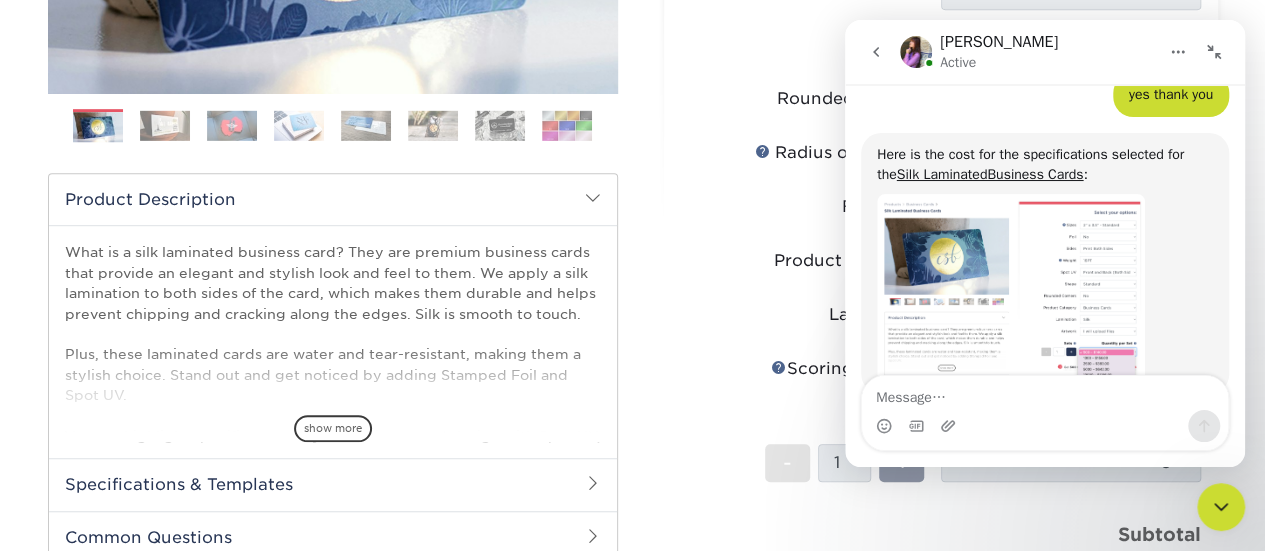 scroll, scrollTop: 502, scrollLeft: 0, axis: vertical 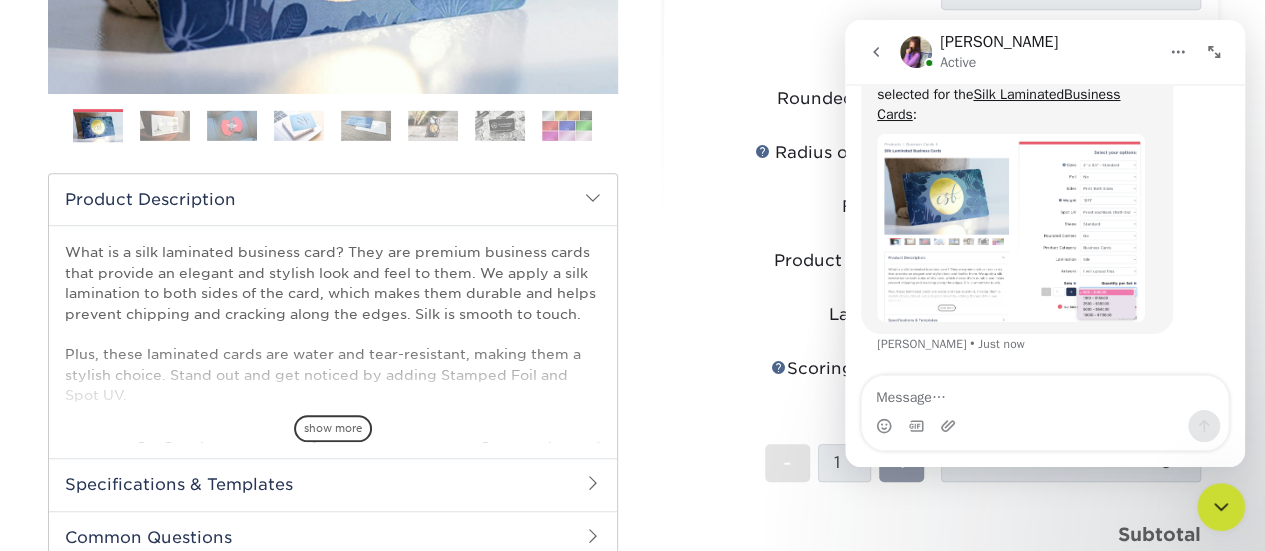 click on "Select your options:
Sizes Help Sizes
Please Select 1.5" x 3.5"  - Mini -" at bounding box center (933, 252) 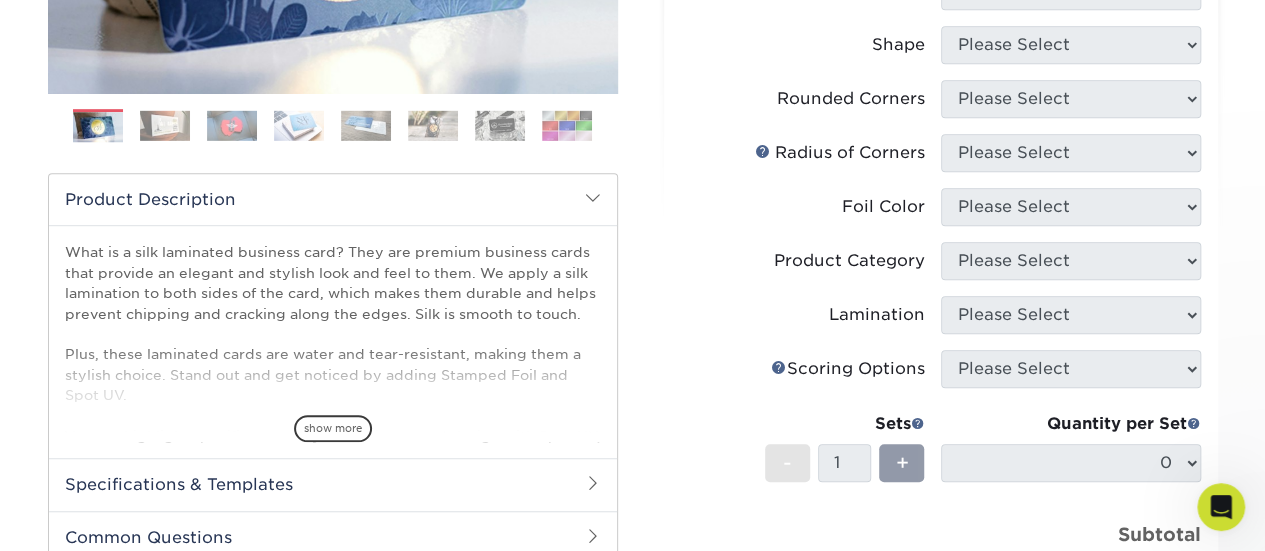 scroll, scrollTop: 0, scrollLeft: 0, axis: both 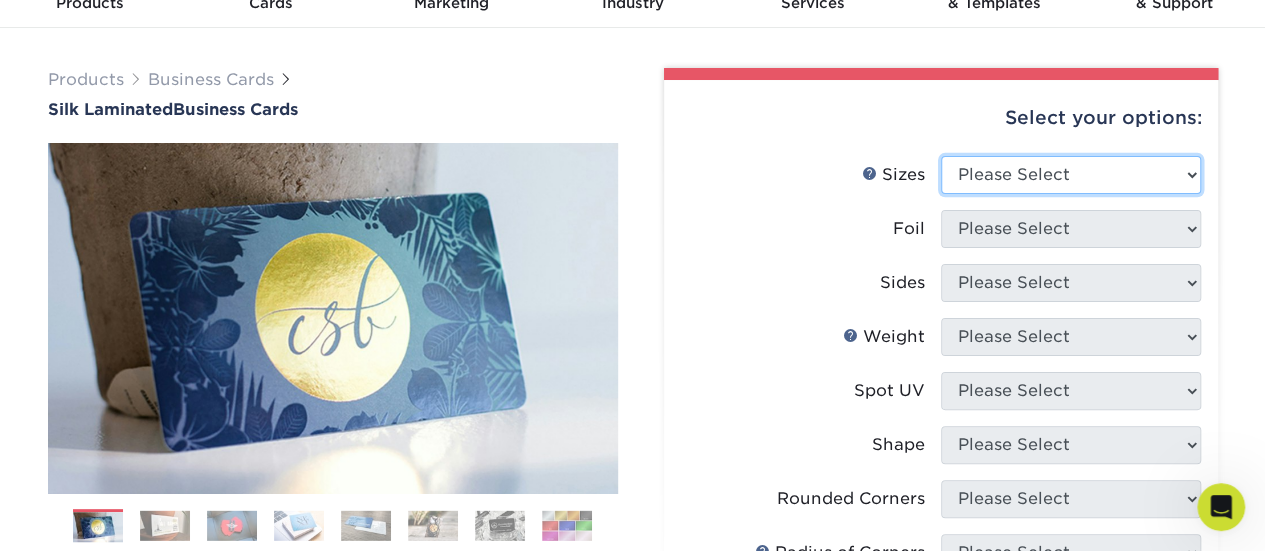 click on "Please Select
1.5" x 3.5"  - Mini
1.75" x 3.5" - Mini
2" x 2" - Square
2" x 3" - Mini
2" x 3.5" - Standard
2" x 7" - Foldover Card
2.125" x 3.375" - European
2.5" x 2.5" - Square 3.5" x 4" - Foldover Card" at bounding box center [1071, 175] 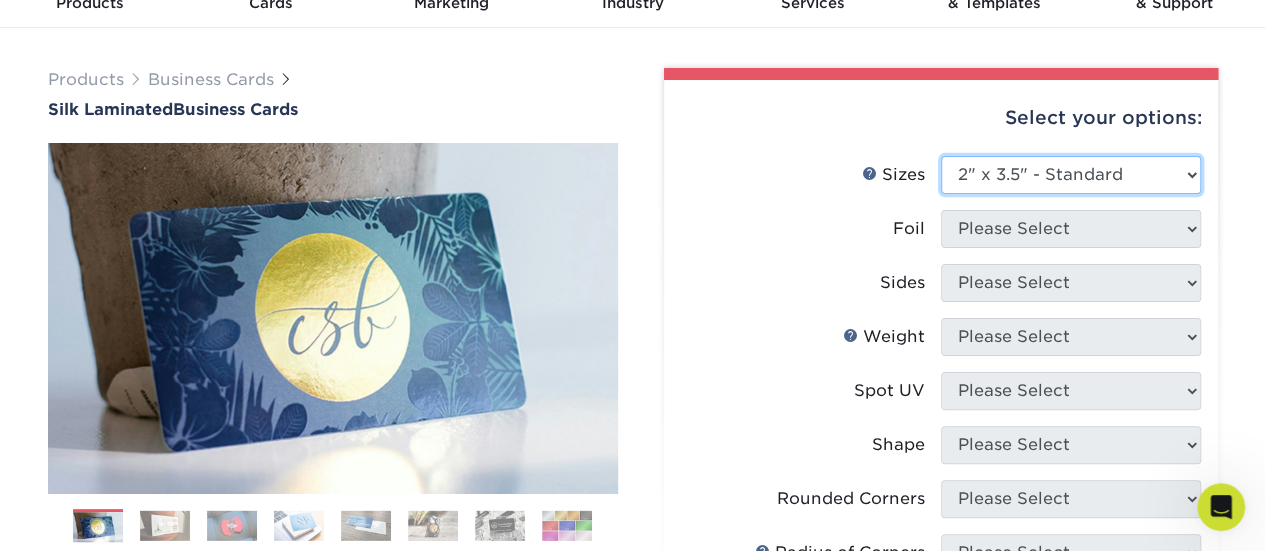 click on "Please Select
1.5" x 3.5"  - Mini
1.75" x 3.5" - Mini
2" x 2" - Square
2" x 3" - Mini
2" x 3.5" - Standard
2" x 7" - Foldover Card
2.125" x 3.375" - European
2.5" x 2.5" - Square 3.5" x 4" - Foldover Card" at bounding box center (1071, 175) 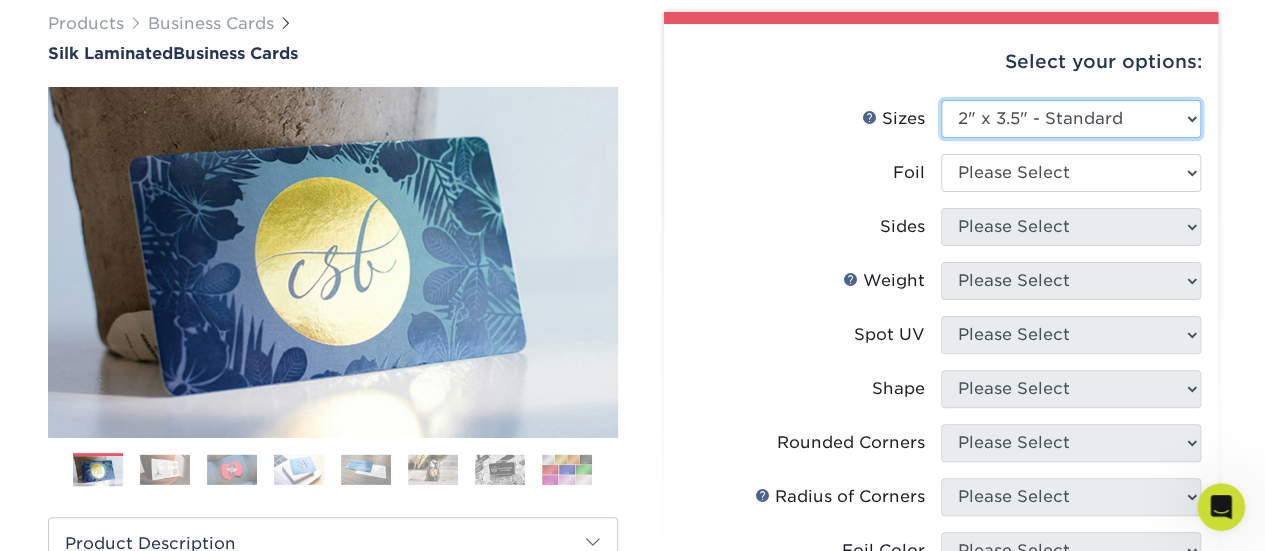 scroll, scrollTop: 200, scrollLeft: 0, axis: vertical 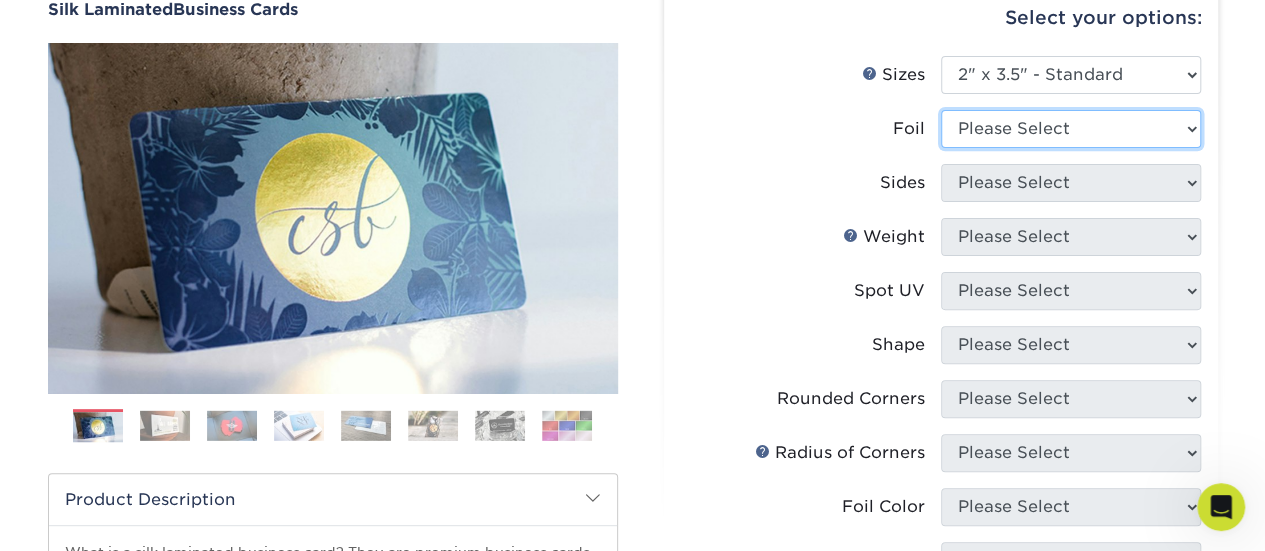 click on "Please Select Yes No" at bounding box center [1071, 129] 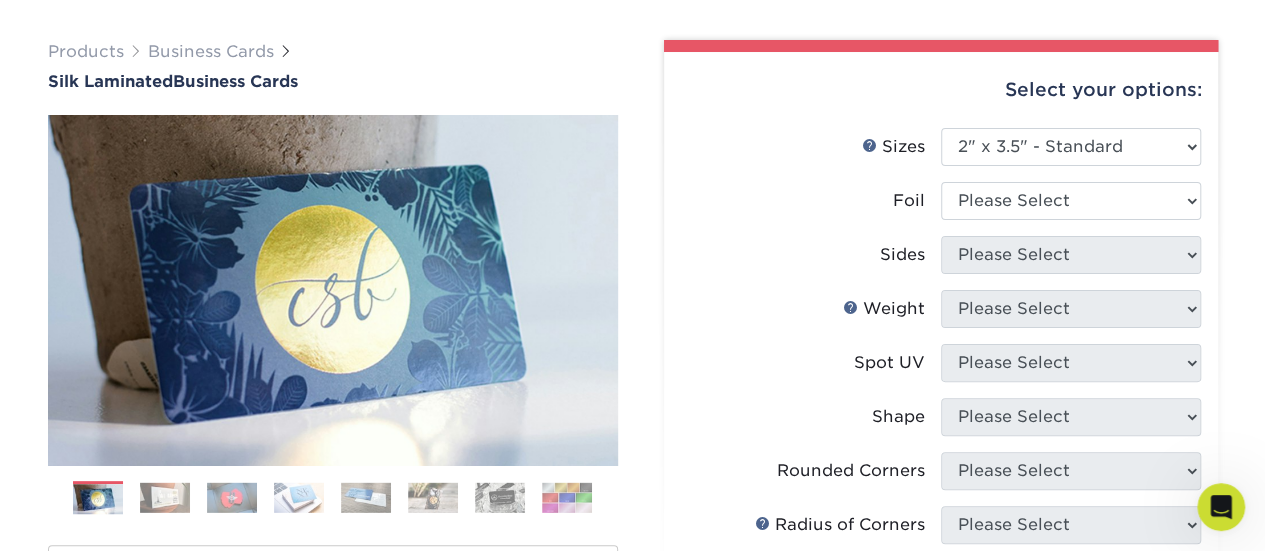 scroll, scrollTop: 0, scrollLeft: 0, axis: both 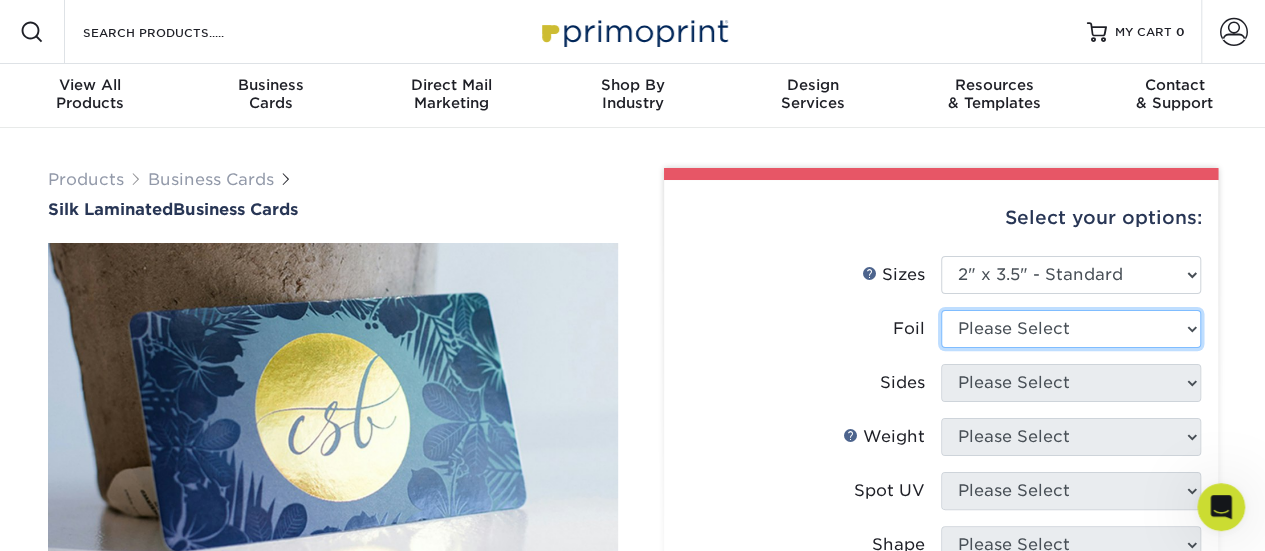 click on "Please Select Yes No" at bounding box center (1071, 329) 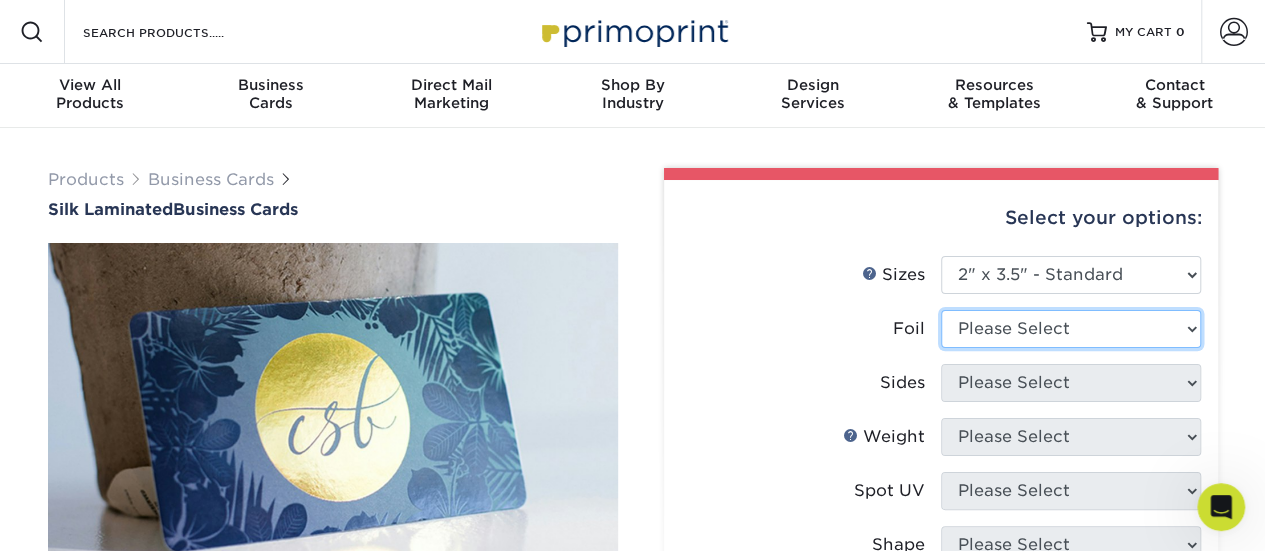 select on "1" 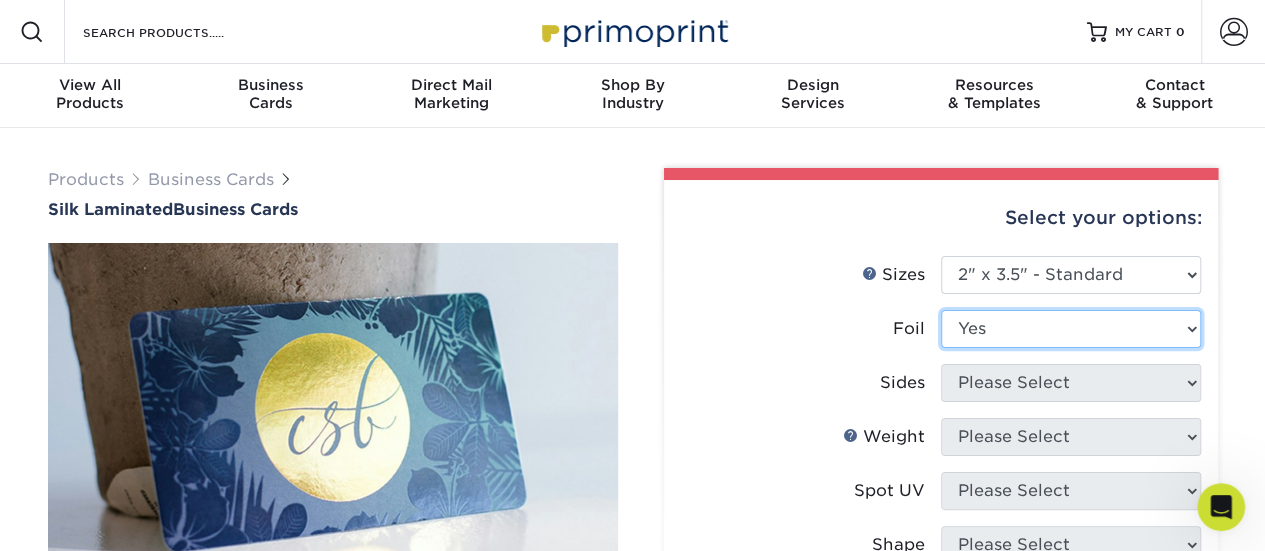 click on "Please Select Yes No" at bounding box center [1071, 329] 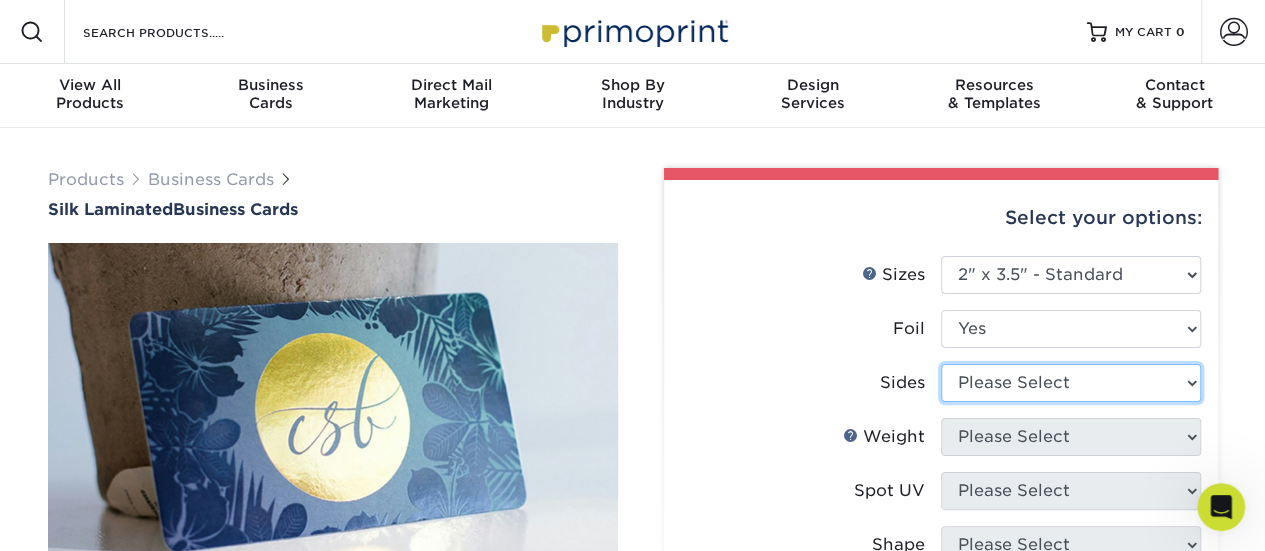 click on "Please Select Print Both Sides - Foil Both Sides Print Both Sides - Foil Front Only Print Front Only - Foil Front Only" at bounding box center (1071, 383) 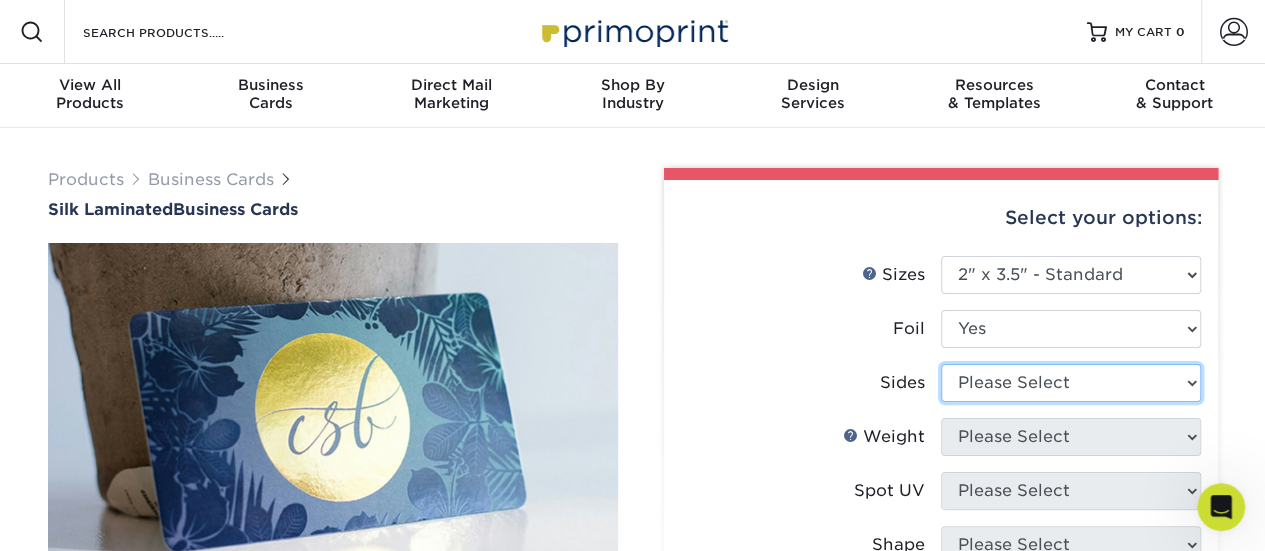 select on "34527644-b4fd-4ffb-9092-1318eefcd9d9" 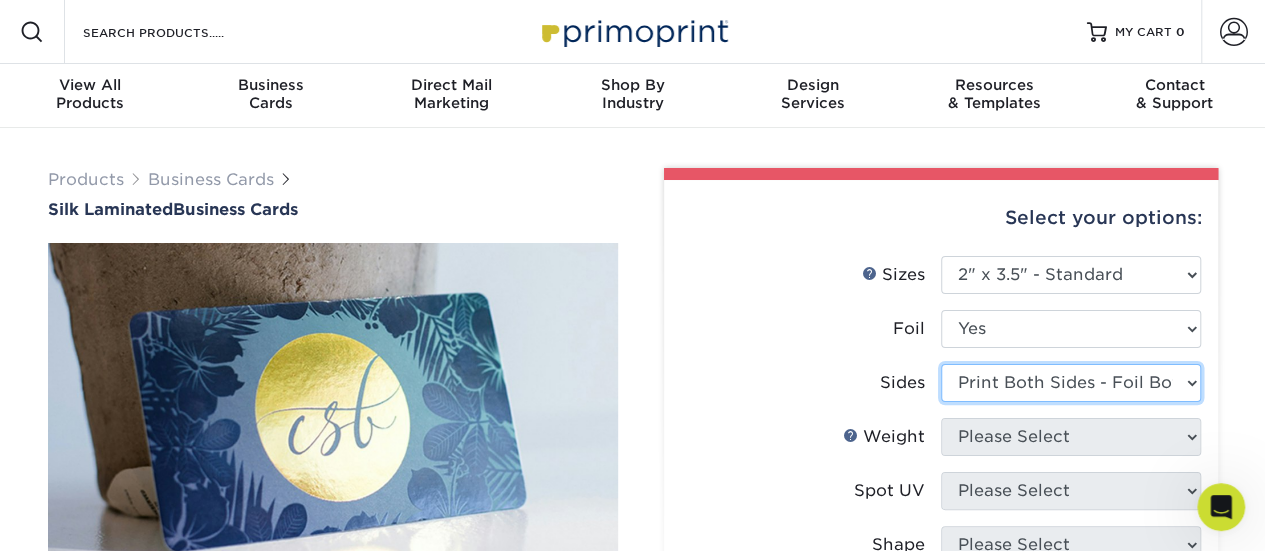click on "Please Select Print Both Sides - Foil Both Sides Print Both Sides - Foil Front Only Print Front Only - Foil Front Only" at bounding box center (1071, 383) 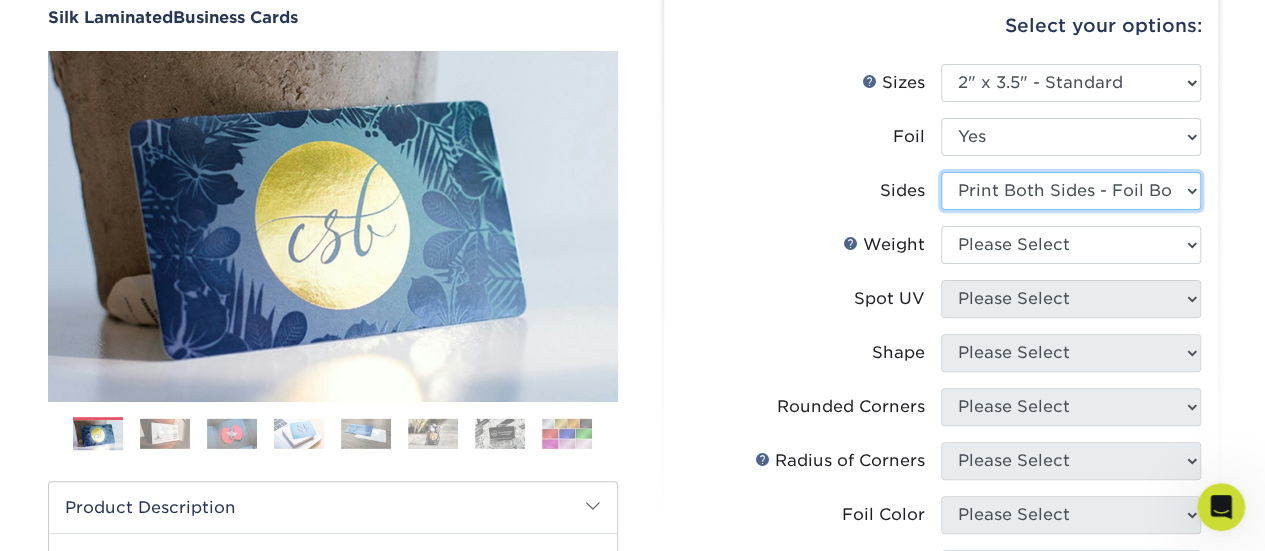 scroll, scrollTop: 200, scrollLeft: 0, axis: vertical 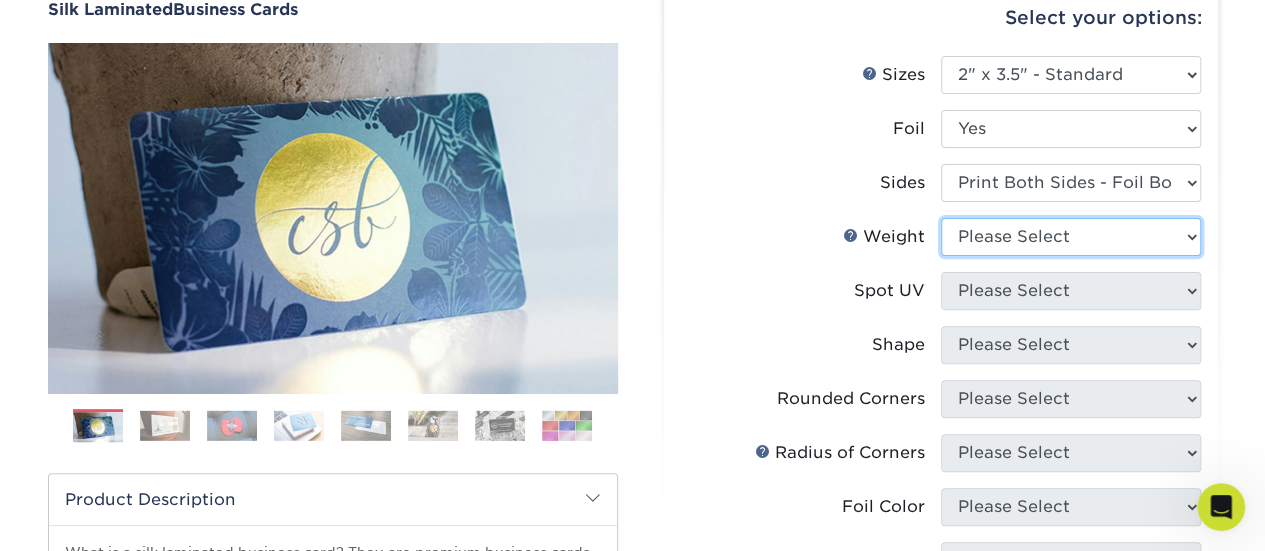 click on "Please Select 16PT" at bounding box center (1071, 237) 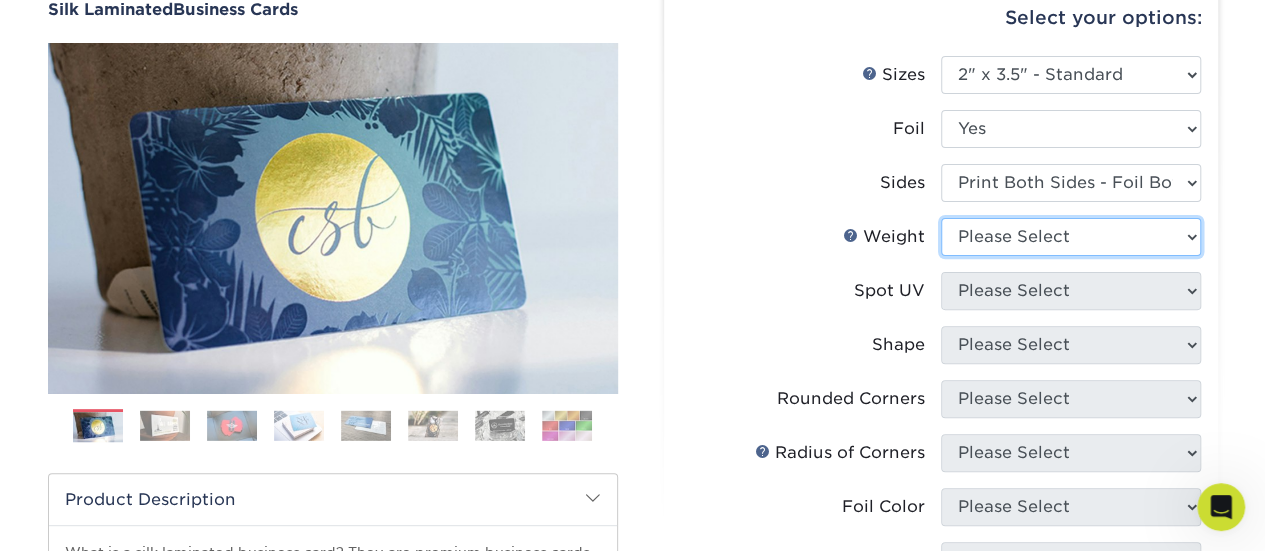 select on "16PT" 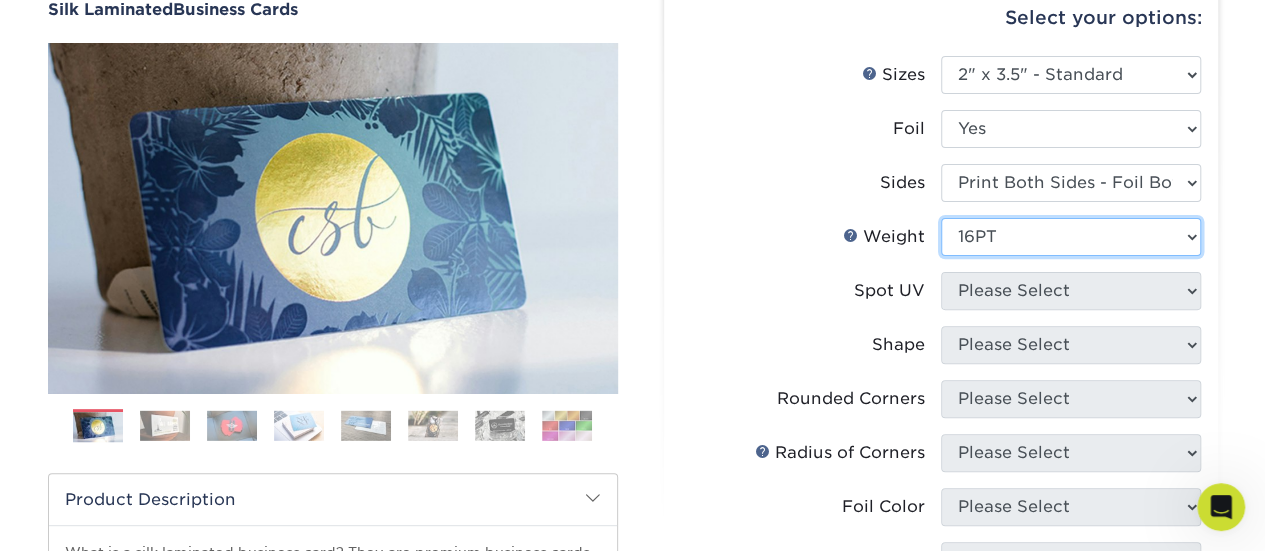 click on "Please Select 16PT" at bounding box center (1071, 237) 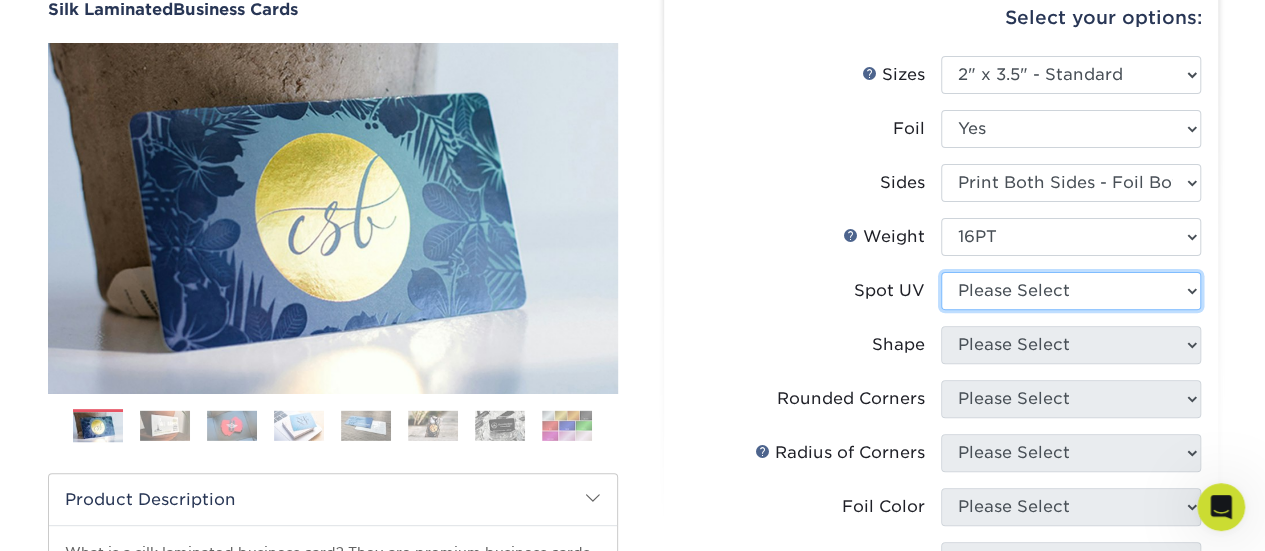 click on "Please Select No Spot UV Front and Back (Both Sides) Front Only Back Only" at bounding box center (1071, 291) 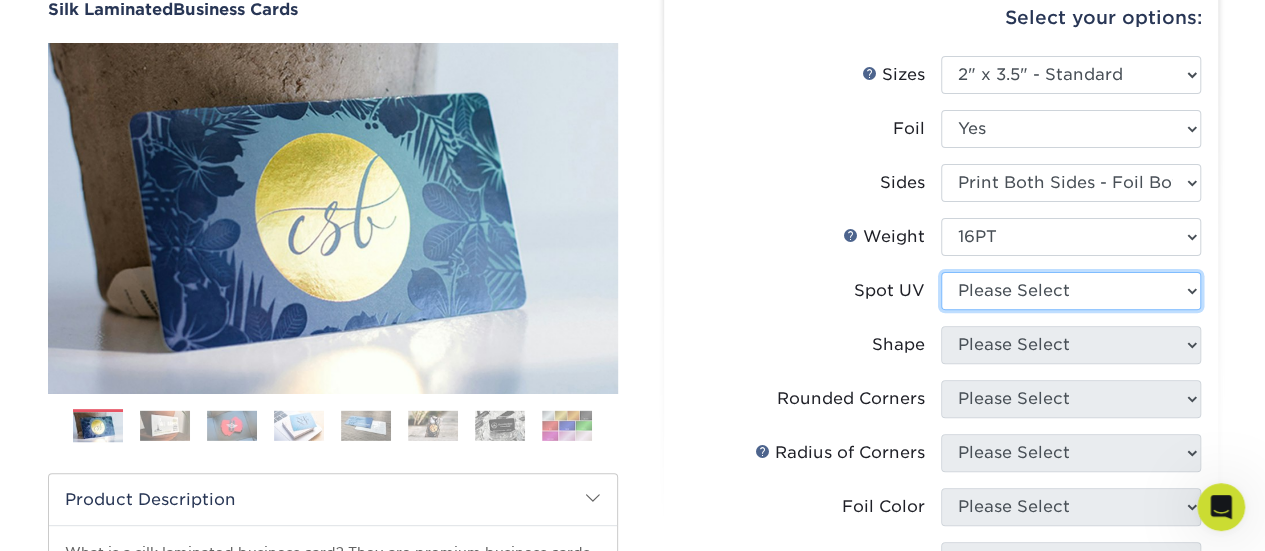 select on "0" 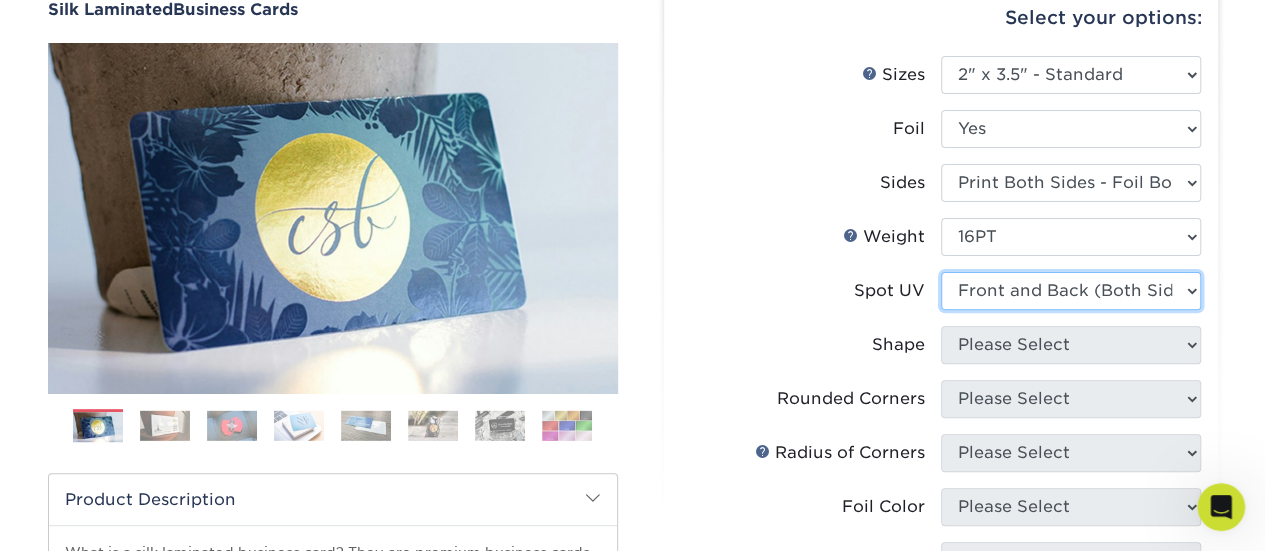 click on "Please Select No Spot UV Front and Back (Both Sides) Front Only Back Only" at bounding box center (1071, 291) 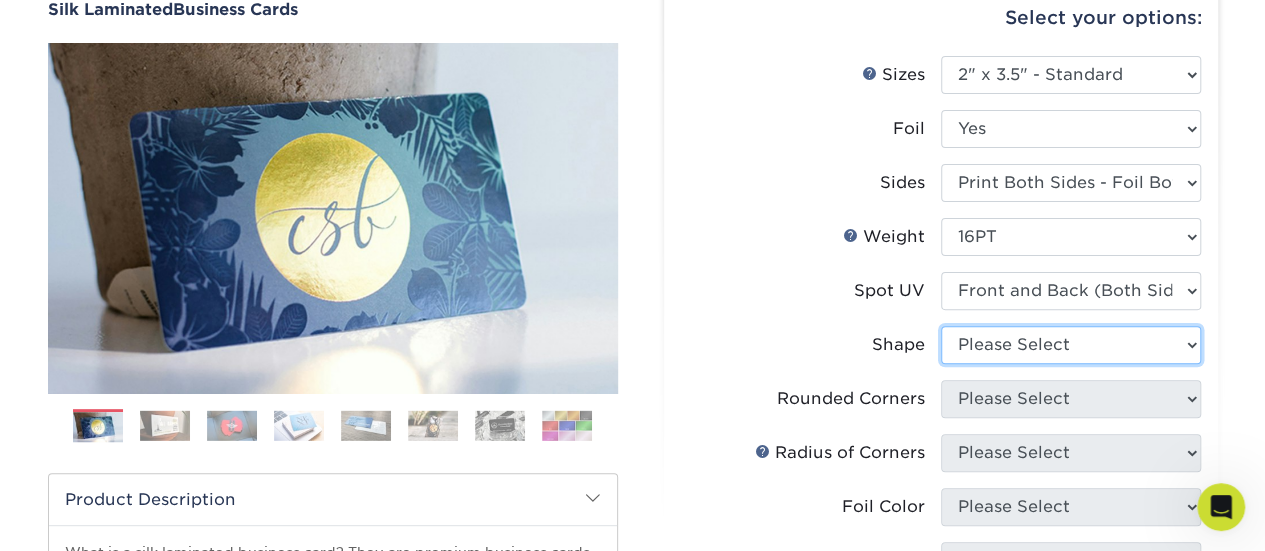 click on "Please Select Standard" at bounding box center (1071, 345) 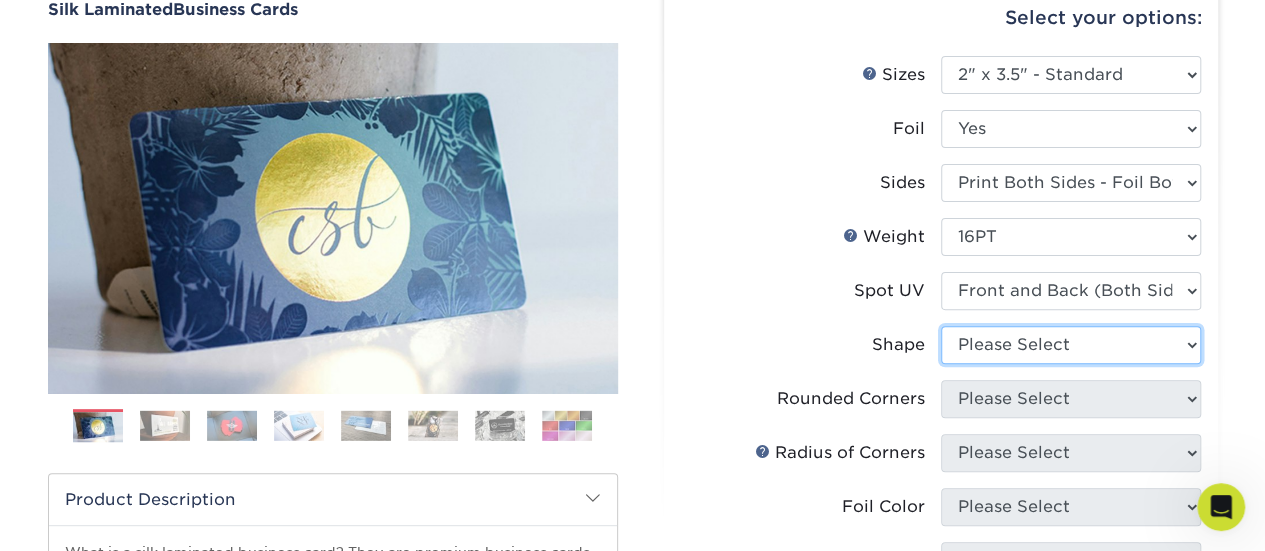 select on "standard" 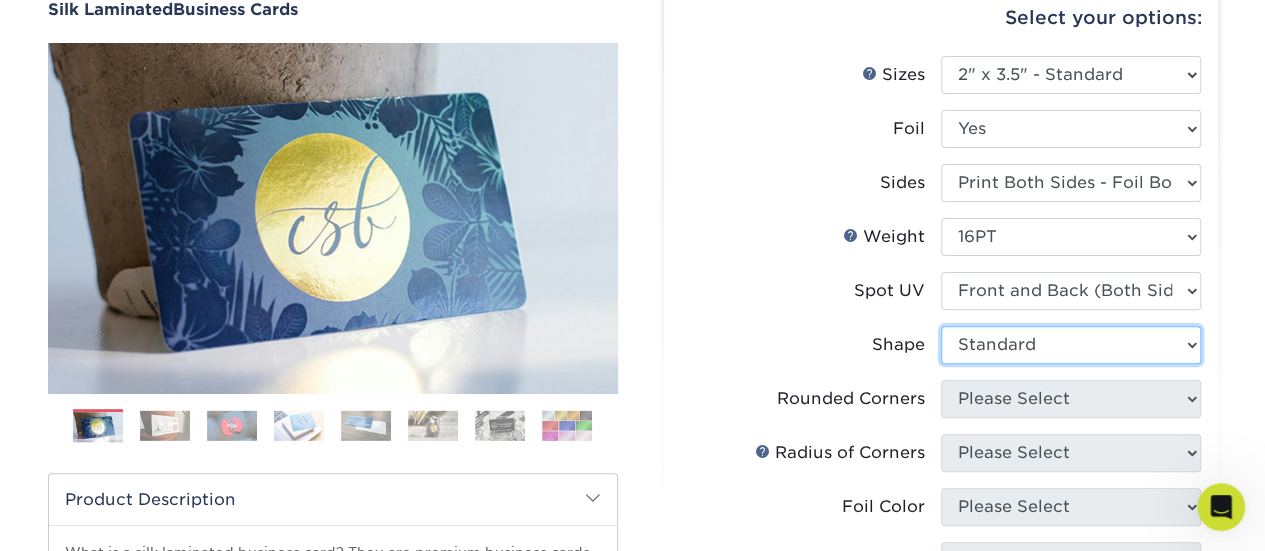 click on "Please Select Standard" at bounding box center (1071, 345) 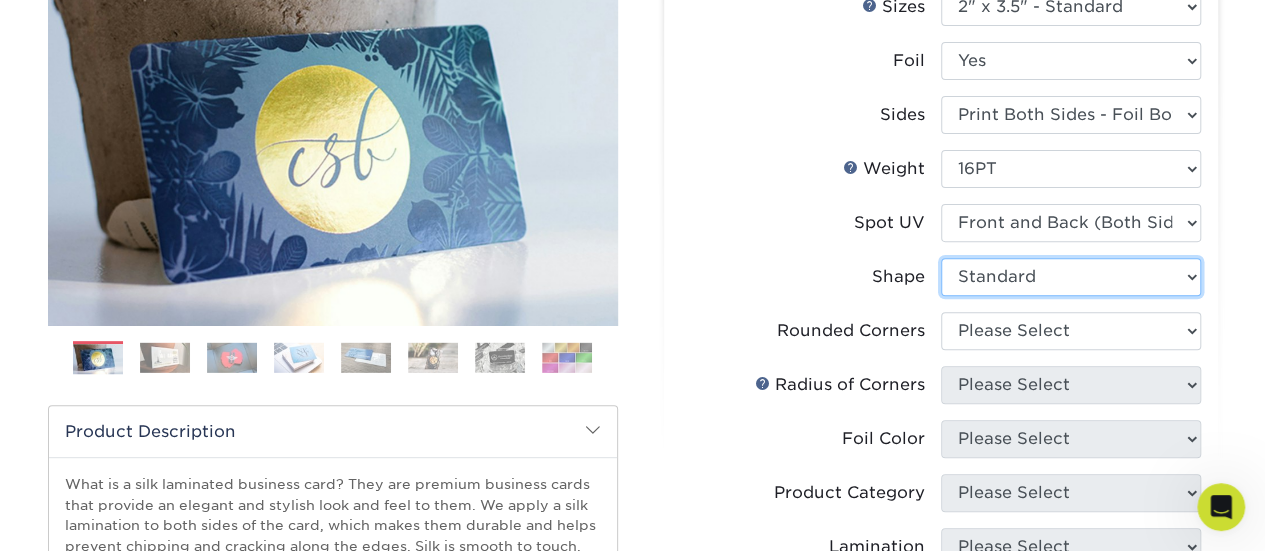 scroll, scrollTop: 300, scrollLeft: 0, axis: vertical 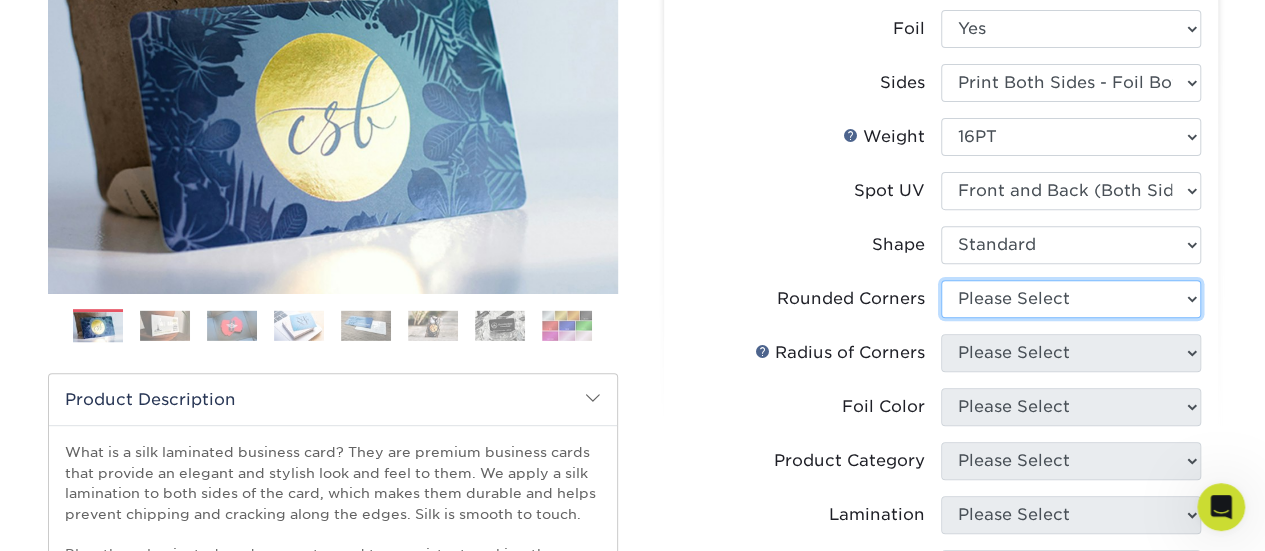 click on "Please Select
Yes - Round 2 Corners                                                    Yes - Round 4 Corners                                                    No" at bounding box center [1071, 299] 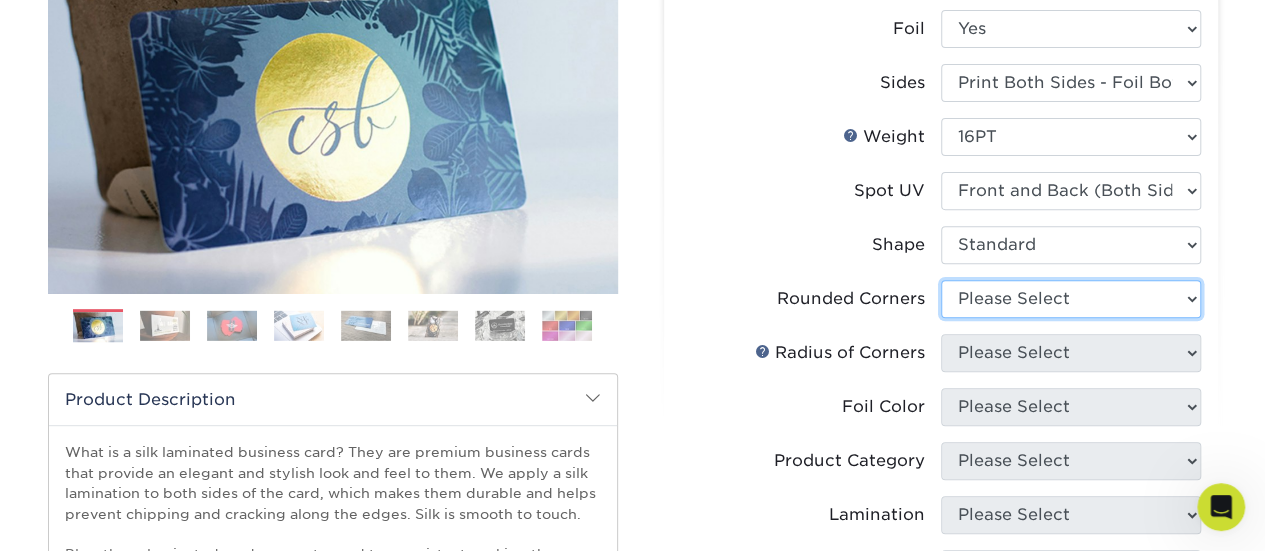 select on "0" 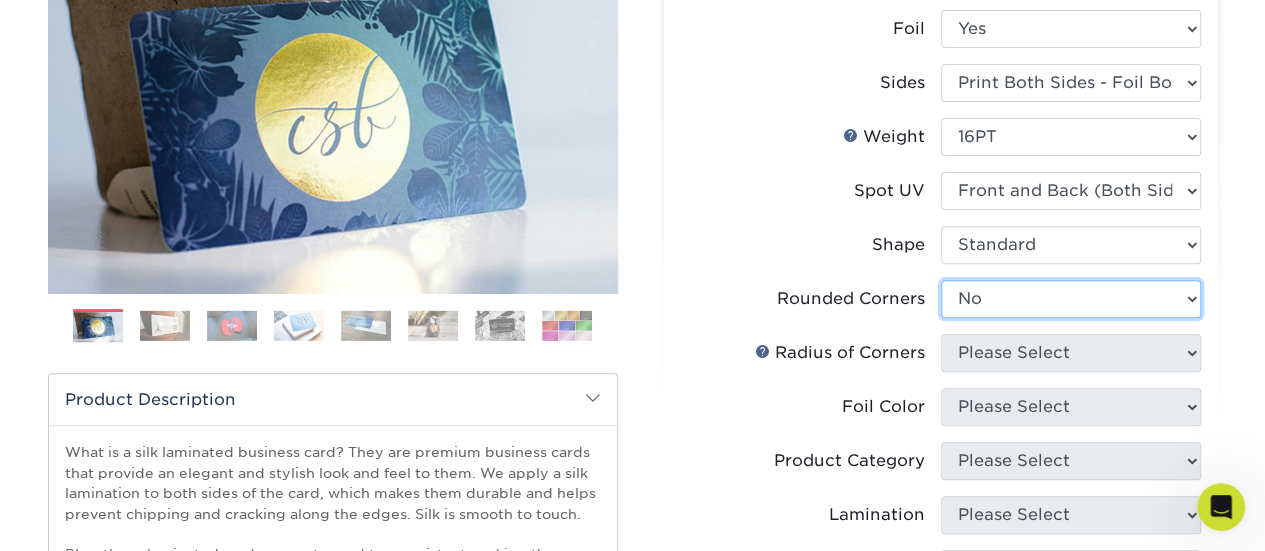 click on "Please Select
Yes - Round 2 Corners                                                    Yes - Round 4 Corners                                                    No" at bounding box center [1071, 299] 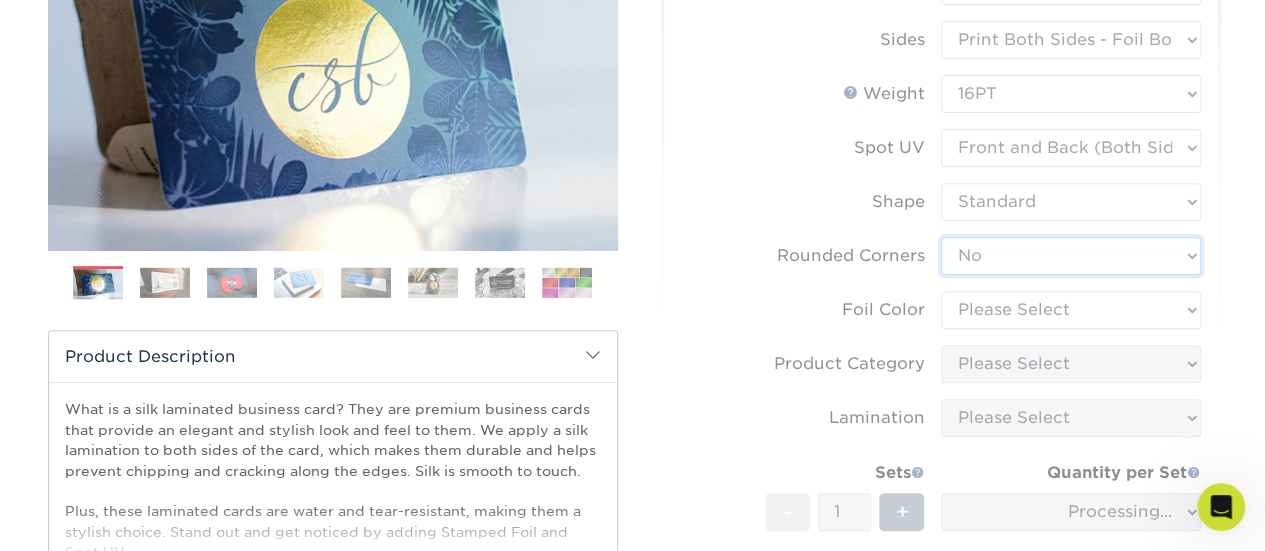 scroll, scrollTop: 300, scrollLeft: 0, axis: vertical 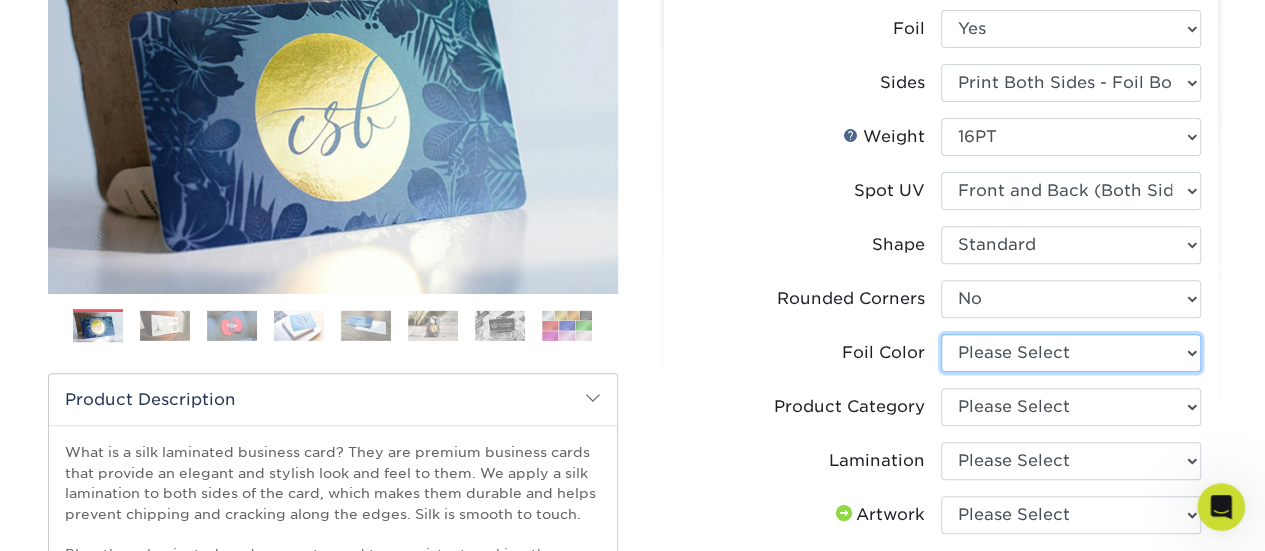 click on "Please Select Silver Foil Black Foil Blue Foil Copper Foil Gold Foil Red Foil Rose Gold Foil" at bounding box center [1071, 353] 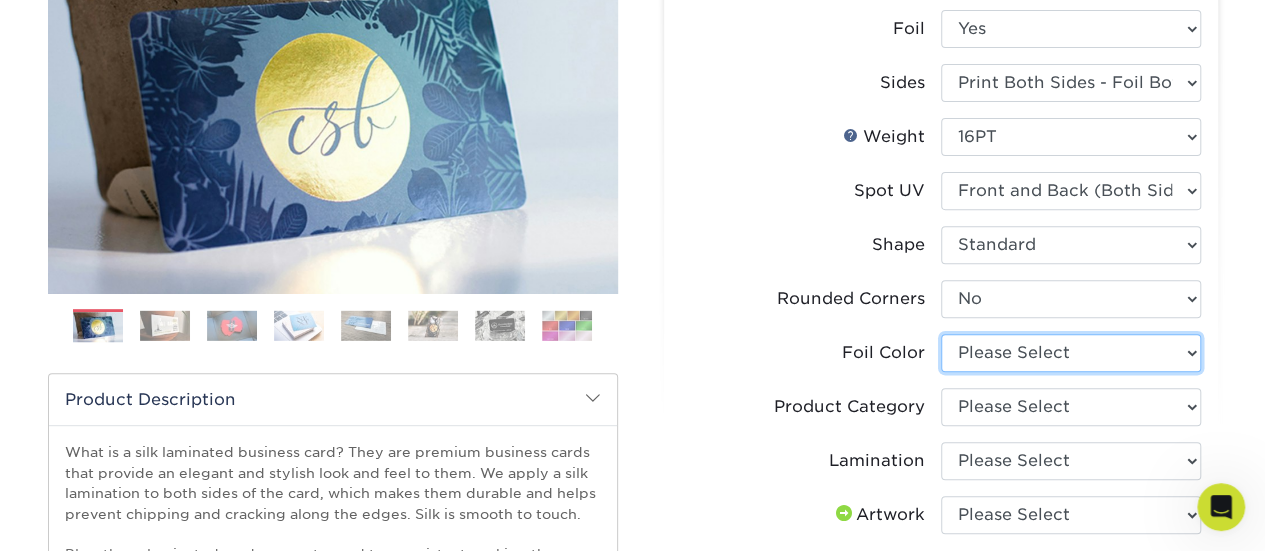 select on "a834dd52-fe06-4ed6-9a86-5bd3c2d02515" 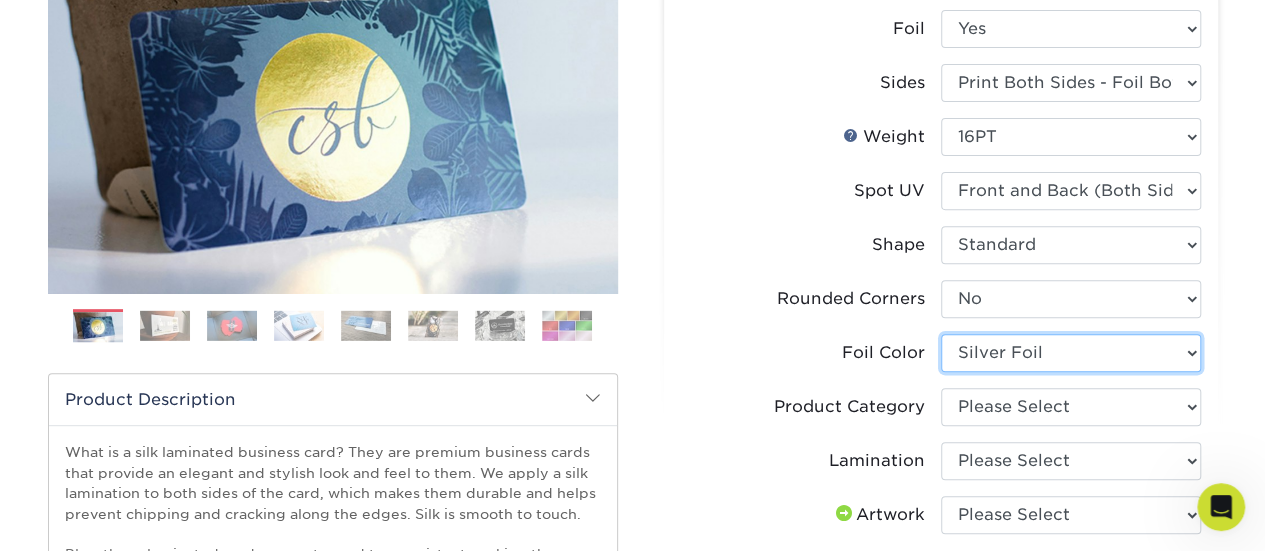 click on "Please Select Silver Foil Black Foil Blue Foil Copper Foil Gold Foil Red Foil Rose Gold Foil" at bounding box center (1071, 353) 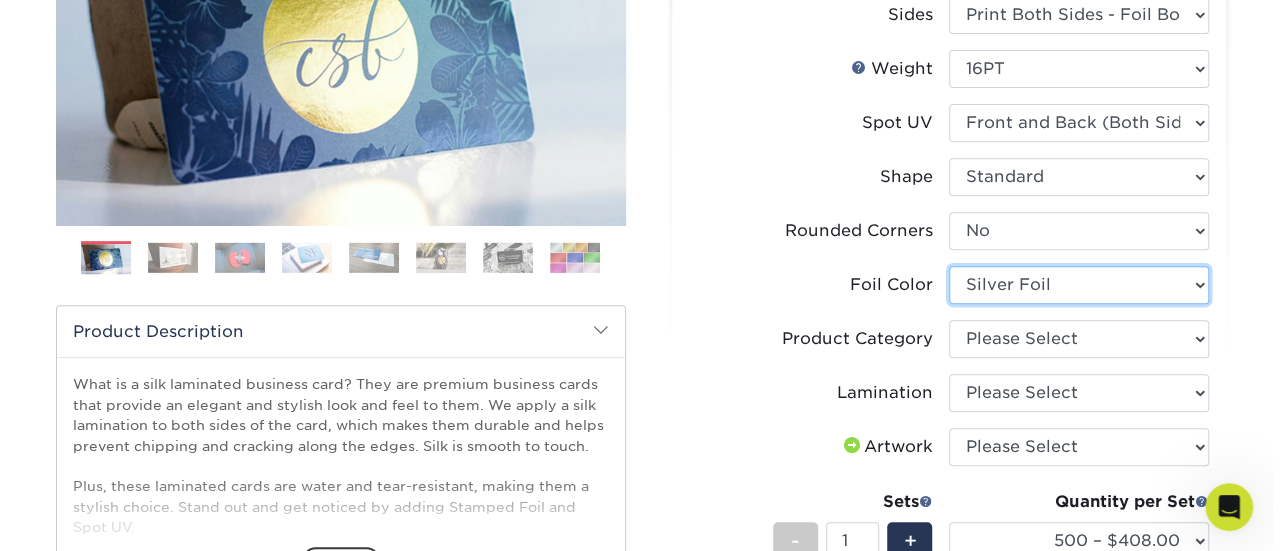 scroll, scrollTop: 400, scrollLeft: 0, axis: vertical 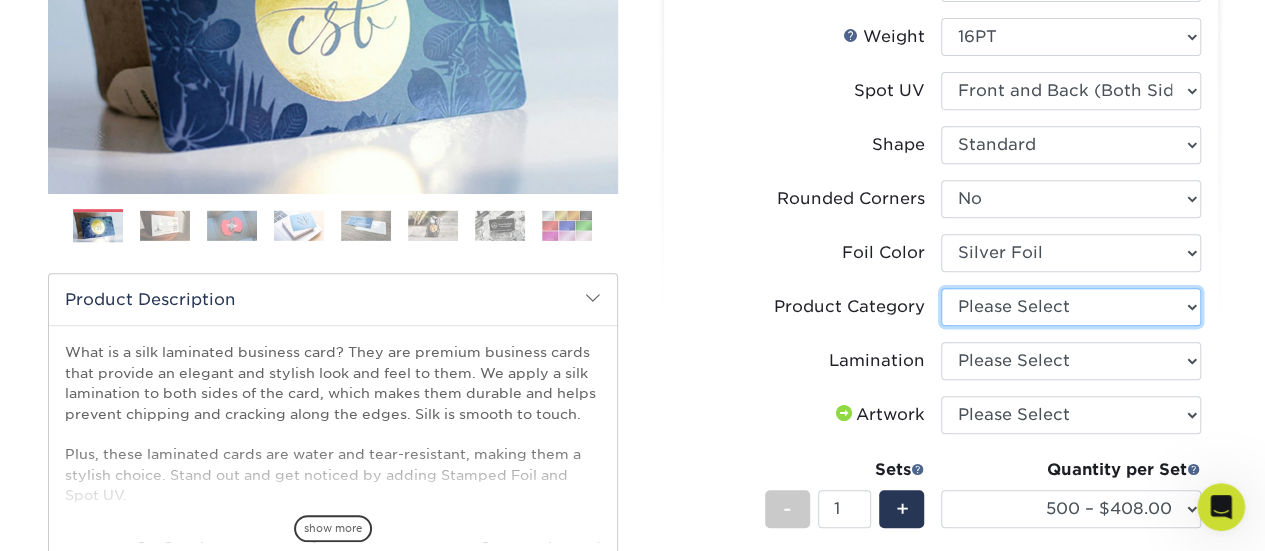 click on "Please Select Business Cards" at bounding box center (1071, 307) 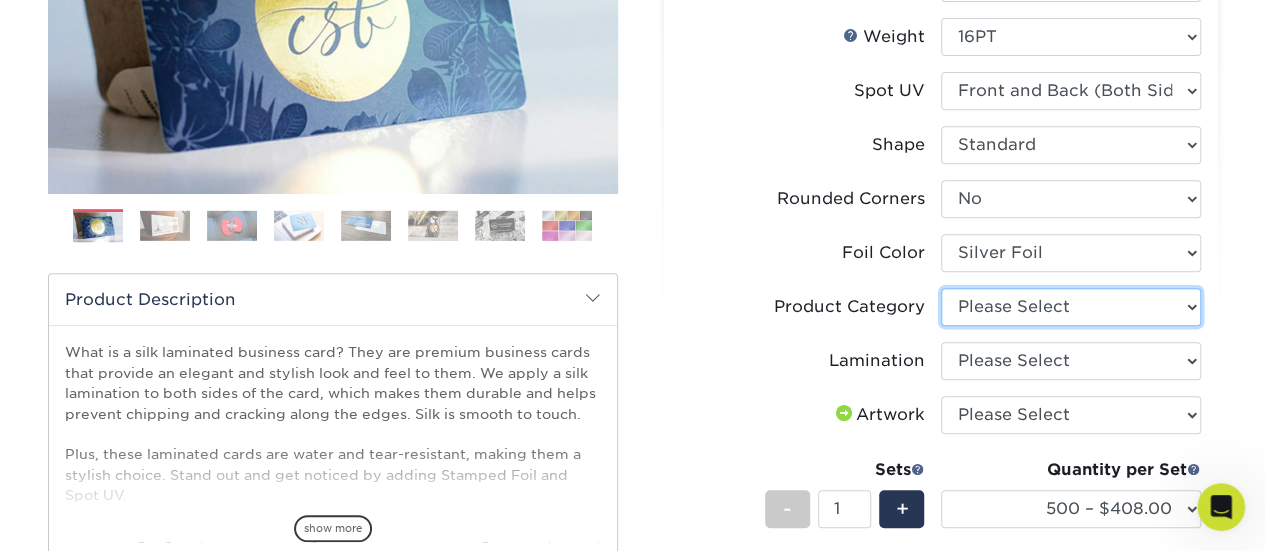 select on "3b5148f1-0588-4f88-a218-97bcfdce65c1" 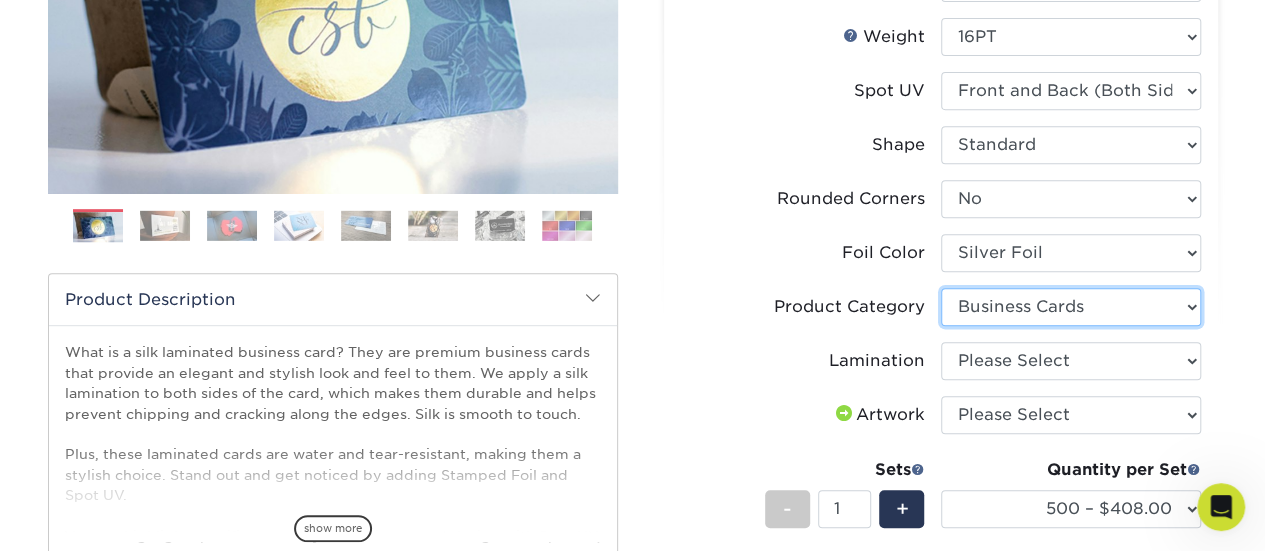 click on "Please Select Business Cards" at bounding box center [1071, 307] 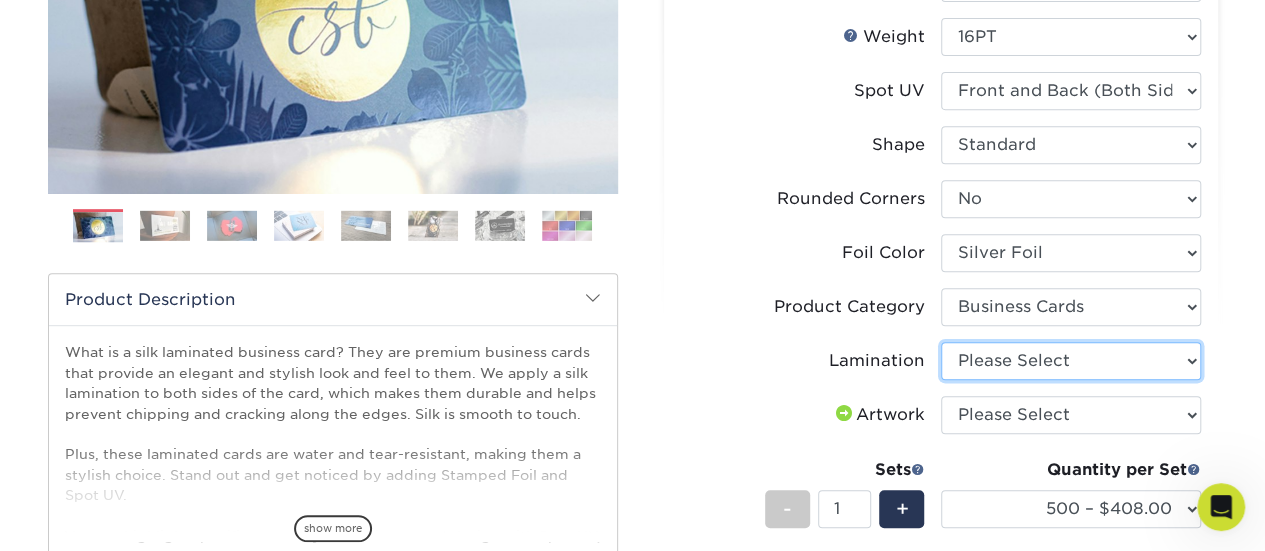 click on "Please Select Silk" at bounding box center (1071, 361) 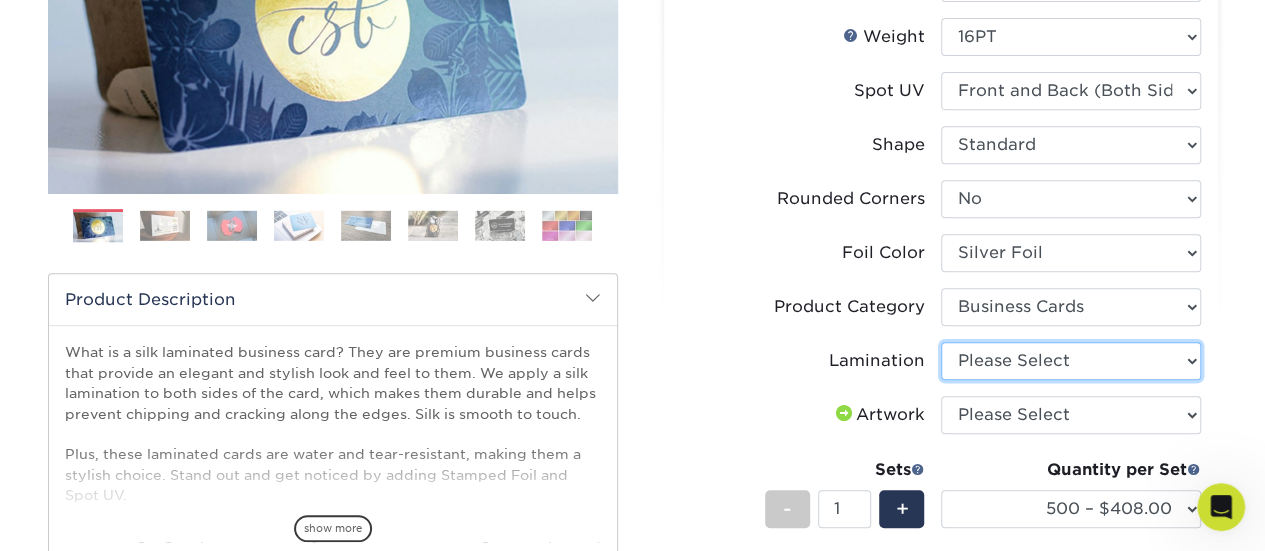 select on "ccacb42f-45f7-42d3-bbd3-7c8421cf37f0" 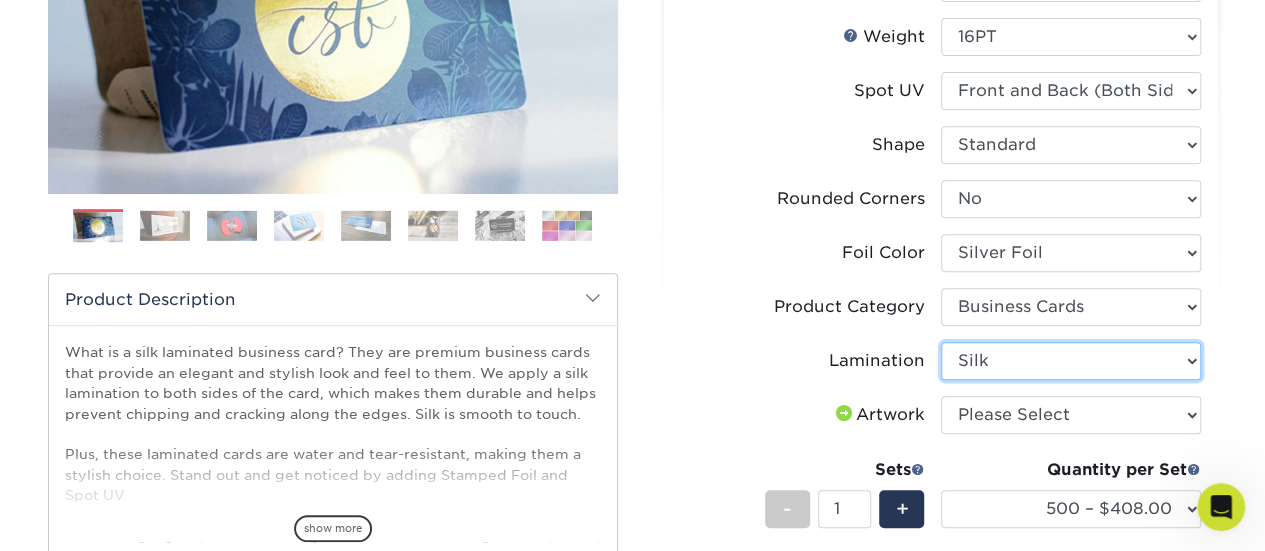 click on "Please Select Silk" at bounding box center (1071, 361) 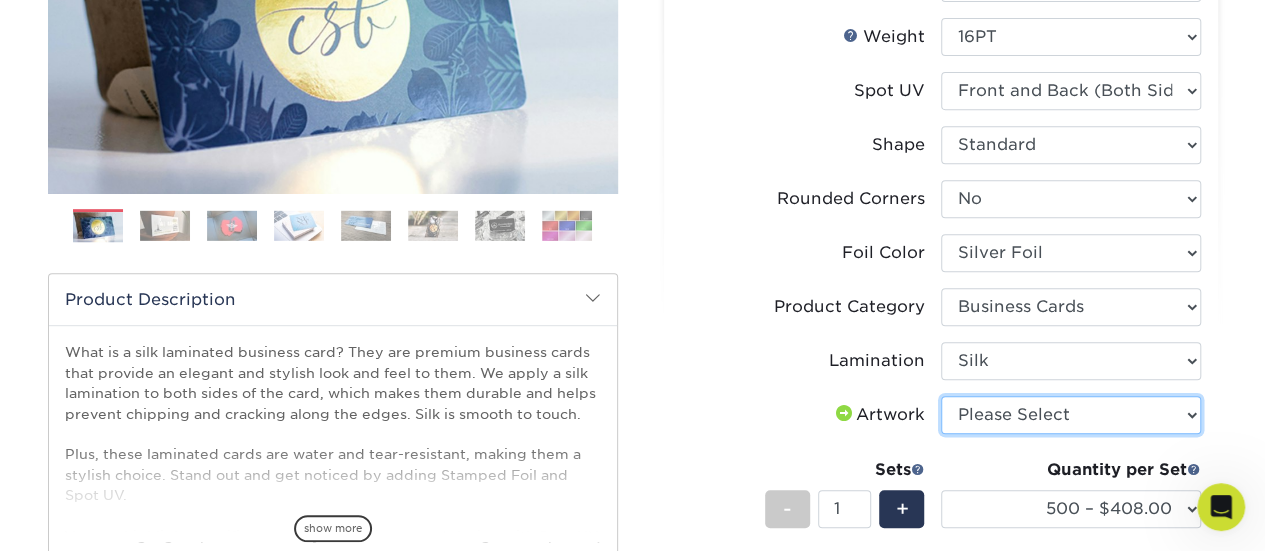 click on "Please Select I will upload files I need a design - $100" at bounding box center (1071, 415) 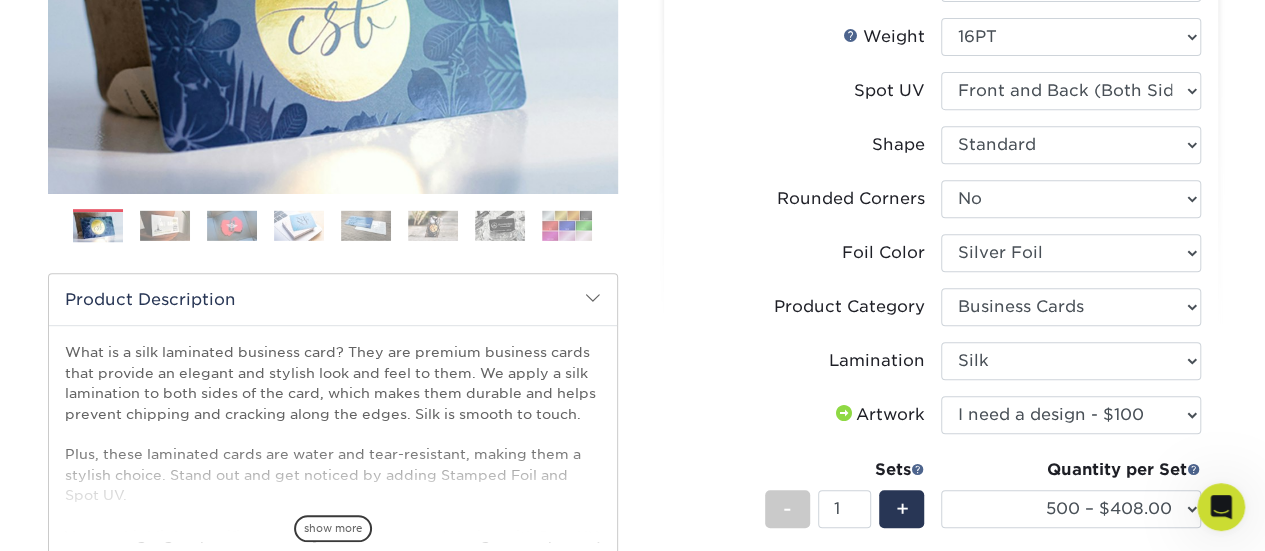 click on "Please Select I will upload files I need a design - $100" at bounding box center (1071, 415) 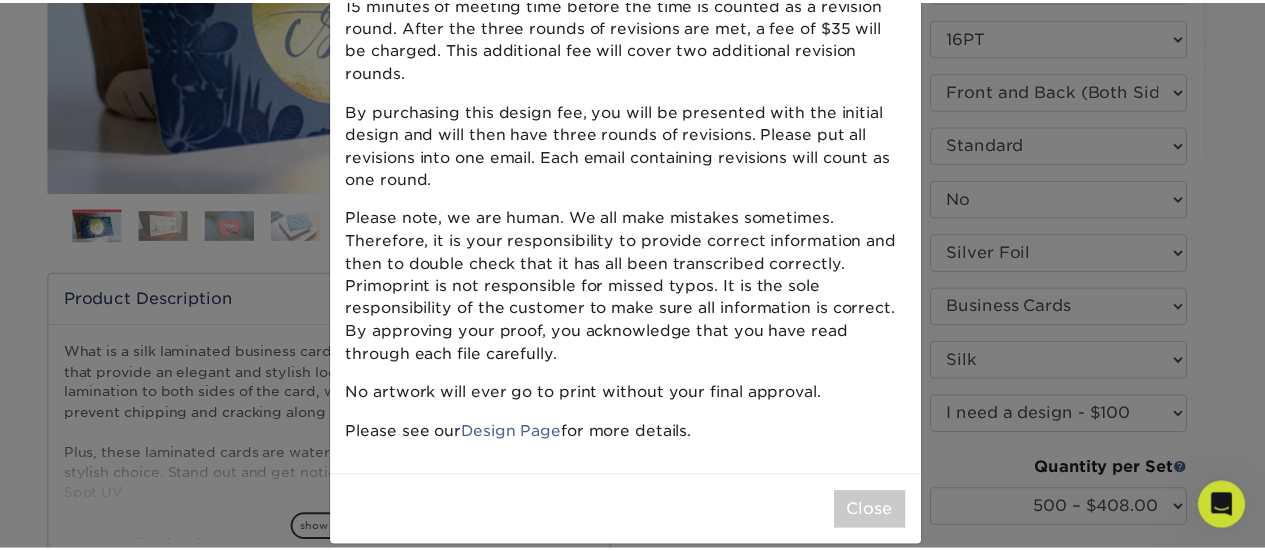 scroll, scrollTop: 0, scrollLeft: 0, axis: both 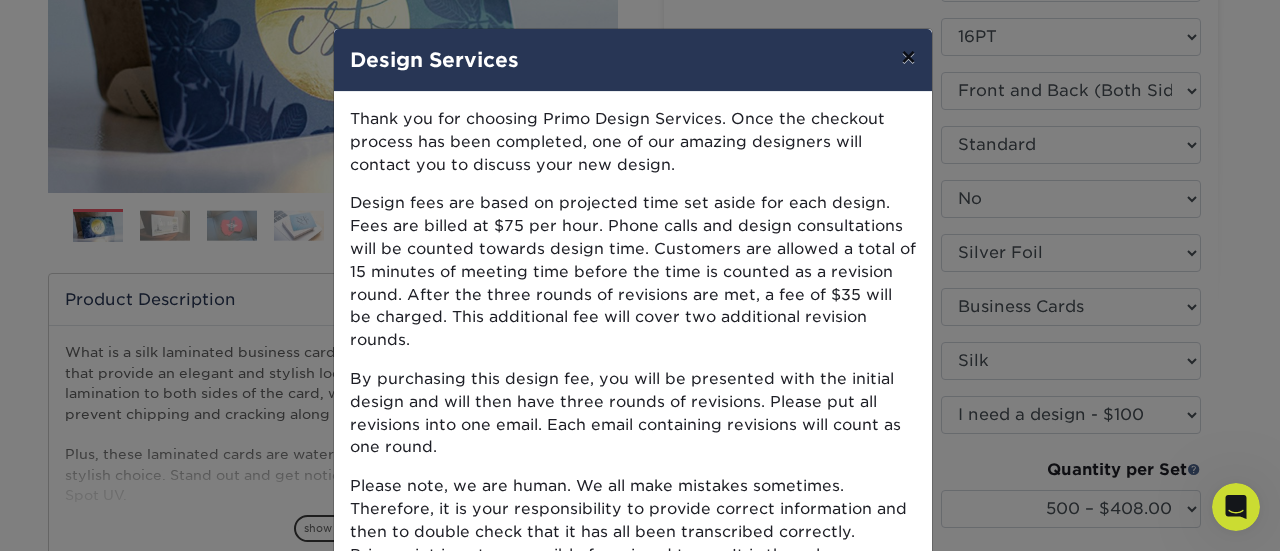 click on "×" at bounding box center [908, 57] 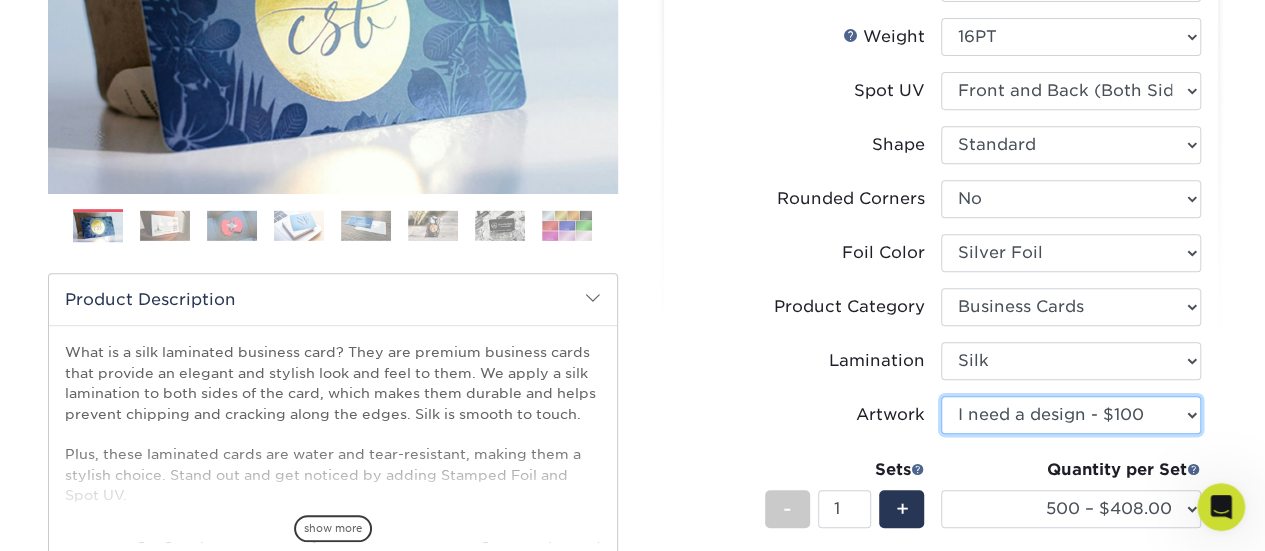 click on "Please Select I will upload files I need a design - $100" at bounding box center [1071, 415] 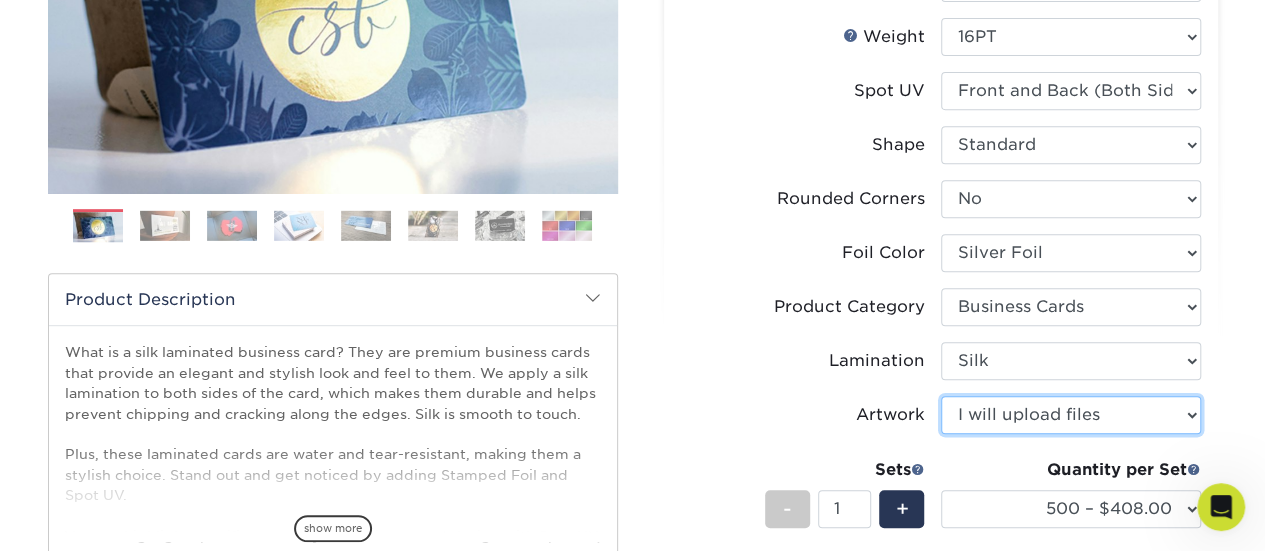 click on "Please Select I will upload files I need a design - $100" at bounding box center [1071, 415] 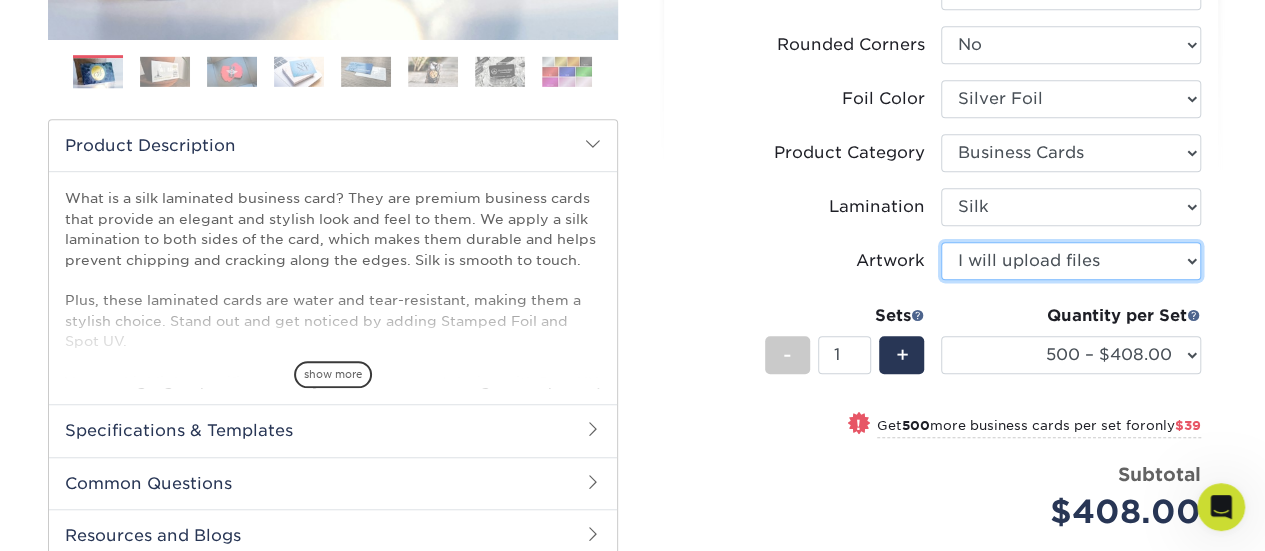 scroll, scrollTop: 600, scrollLeft: 0, axis: vertical 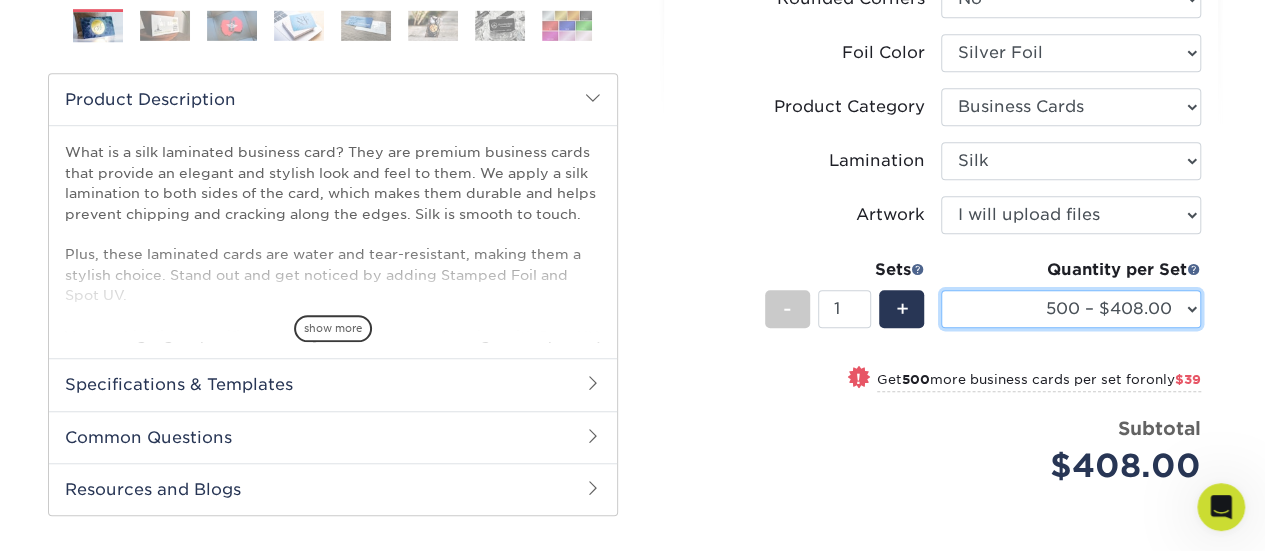 click on "500 – $408.00 1000 – $447.00 2500 – $1071.00 5000 – $1880.00" at bounding box center (1071, 309) 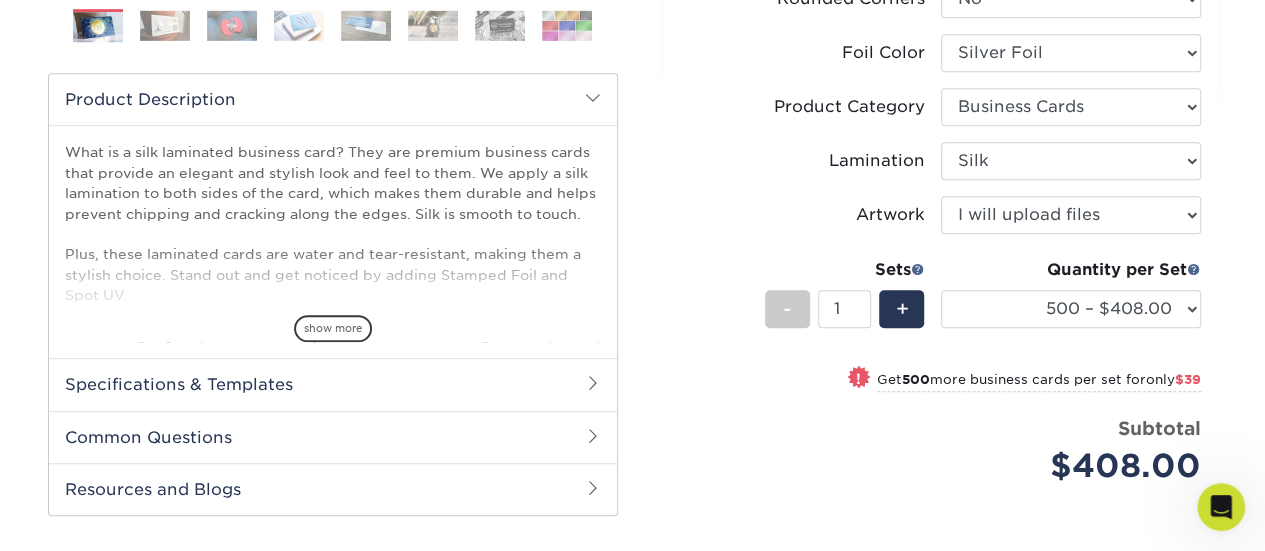 click on "Artwork" at bounding box center [811, 215] 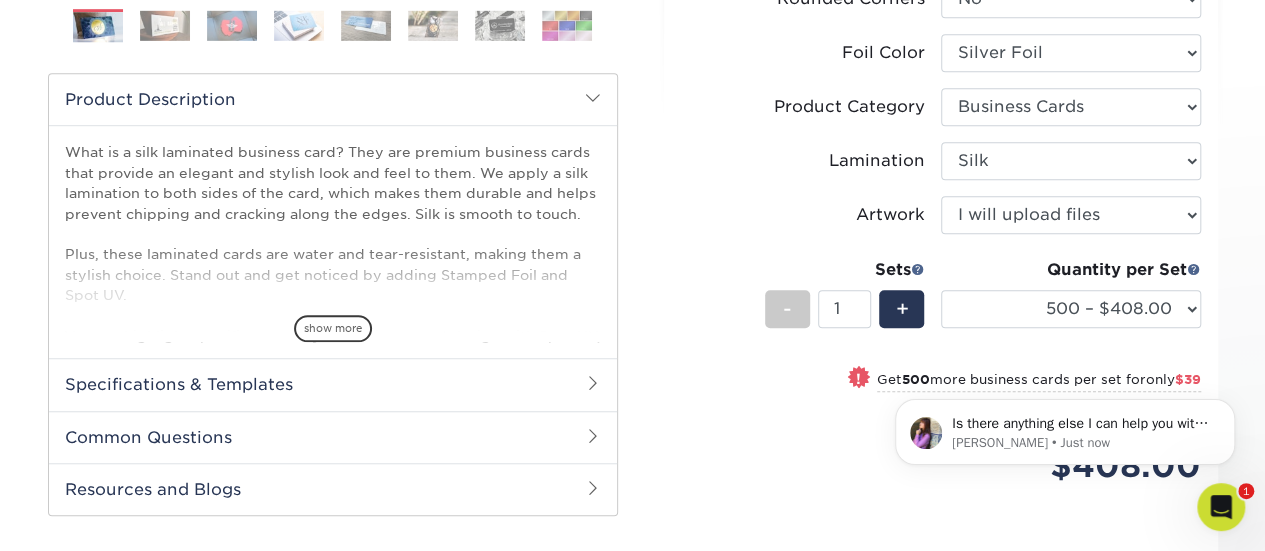scroll, scrollTop: 568, scrollLeft: 0, axis: vertical 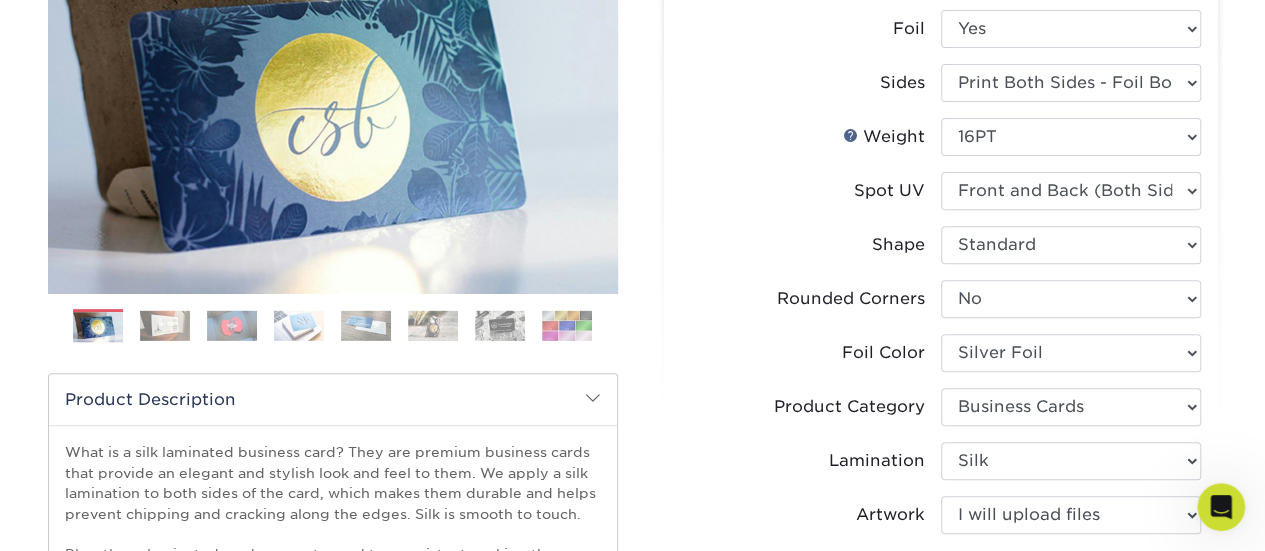 click at bounding box center (165, 325) 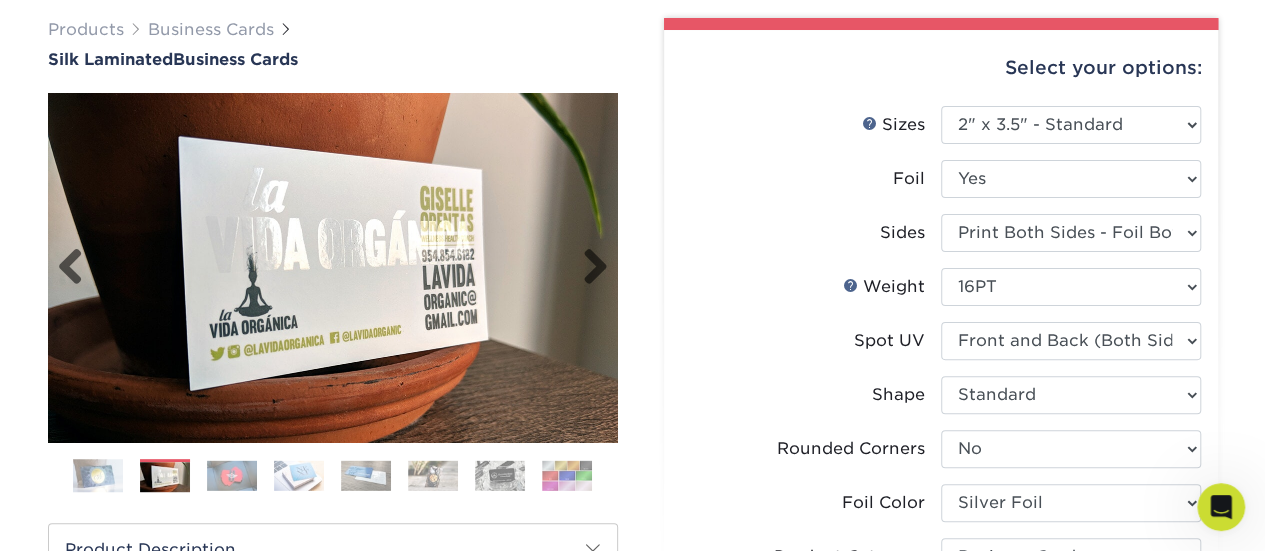 scroll, scrollTop: 200, scrollLeft: 0, axis: vertical 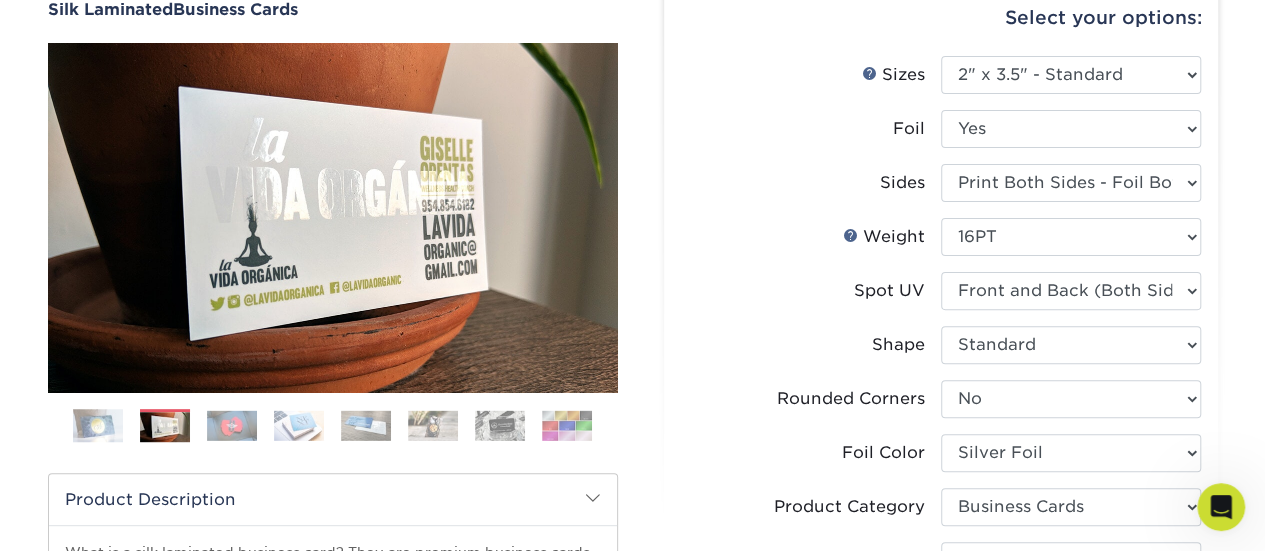 click at bounding box center [232, 425] 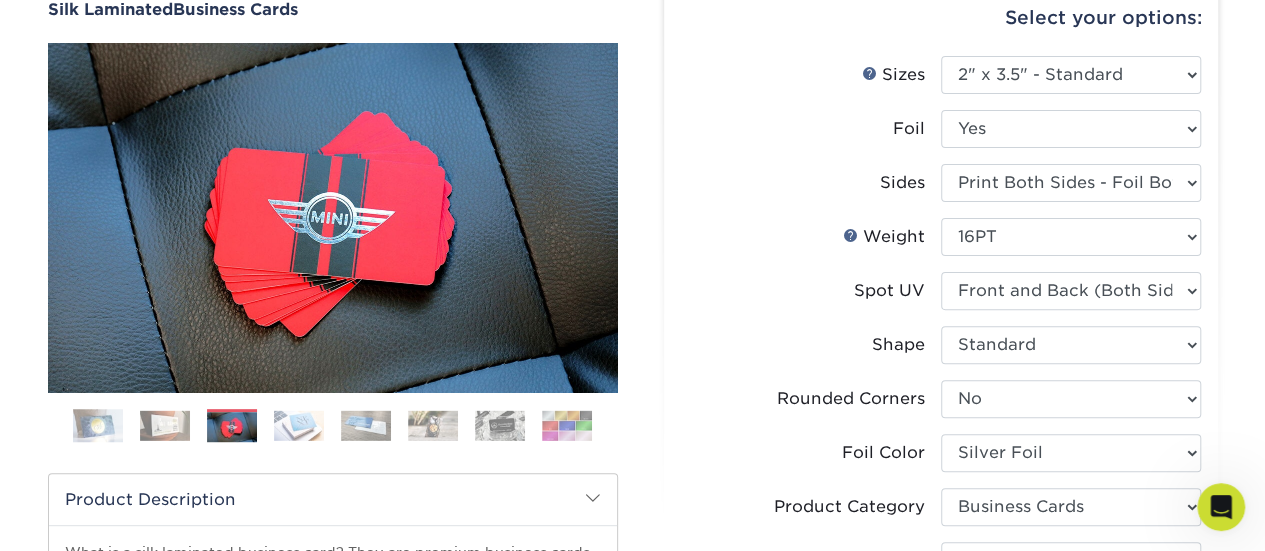 click at bounding box center (299, 425) 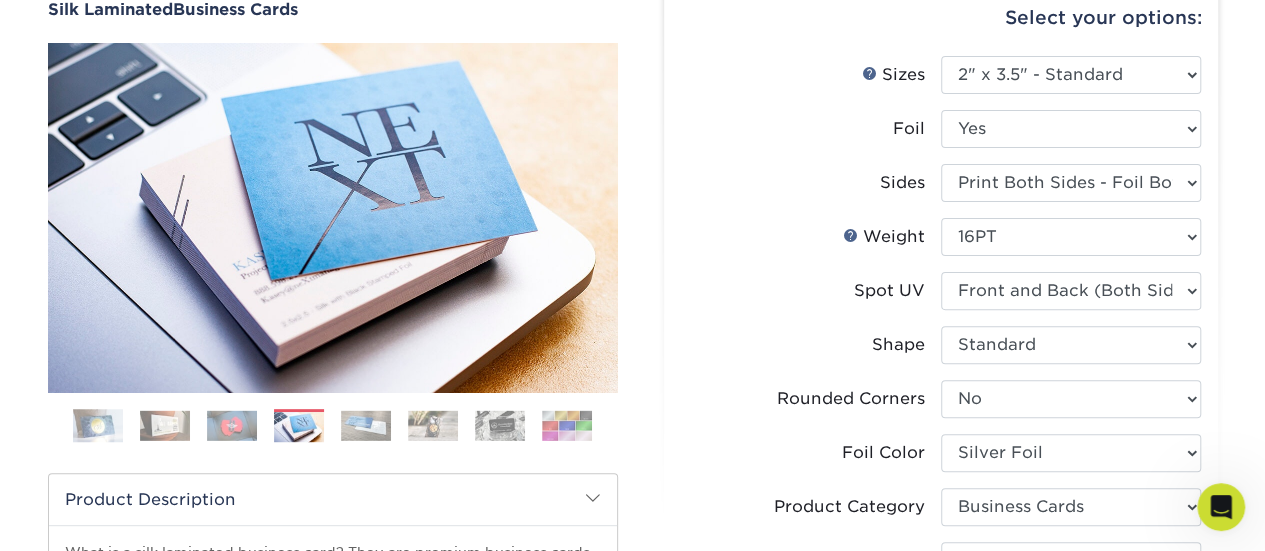 click at bounding box center (366, 425) 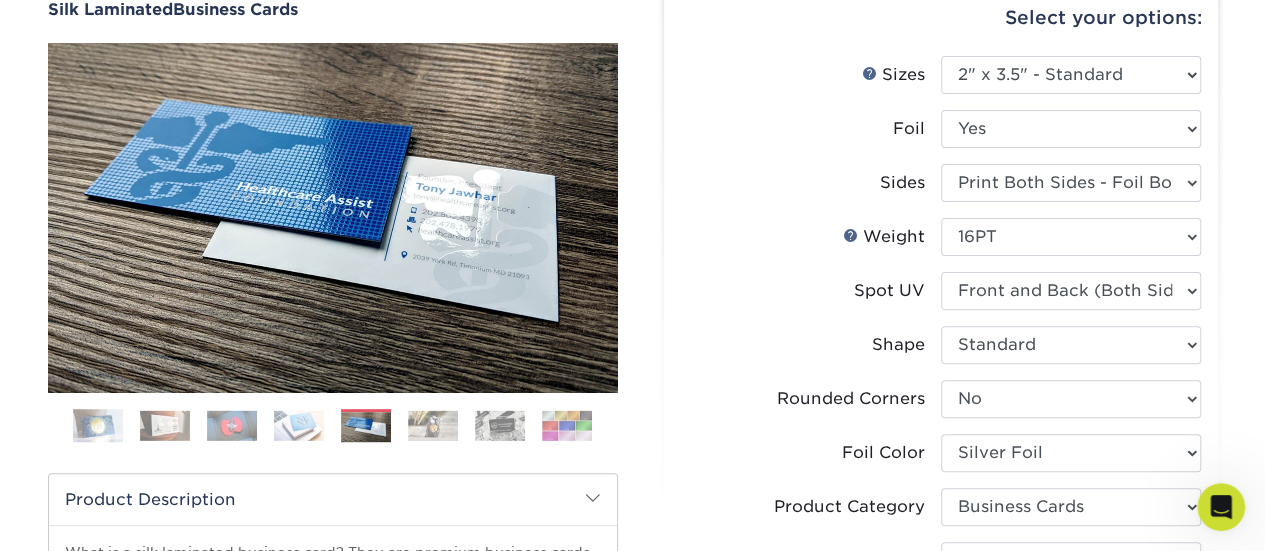 click at bounding box center (433, 425) 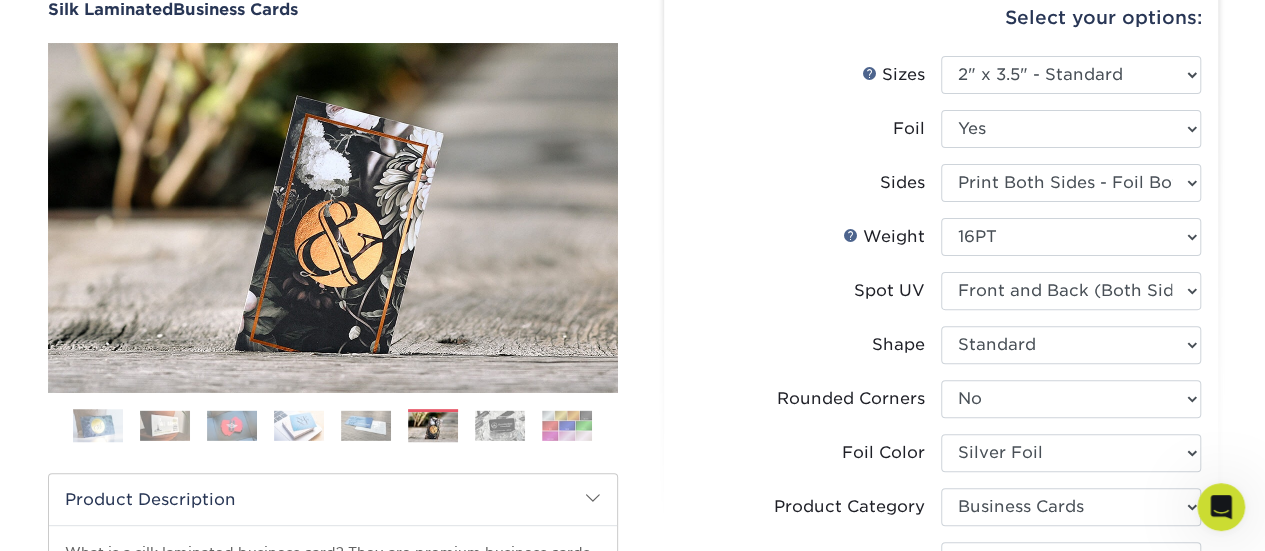 click at bounding box center (433, 427) 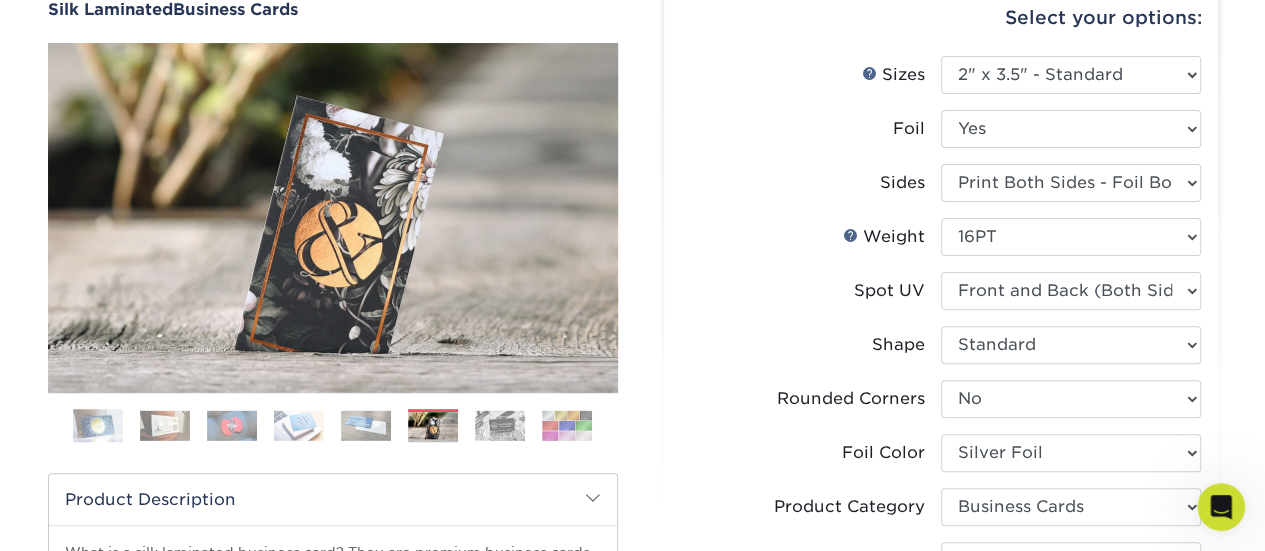 click at bounding box center (500, 425) 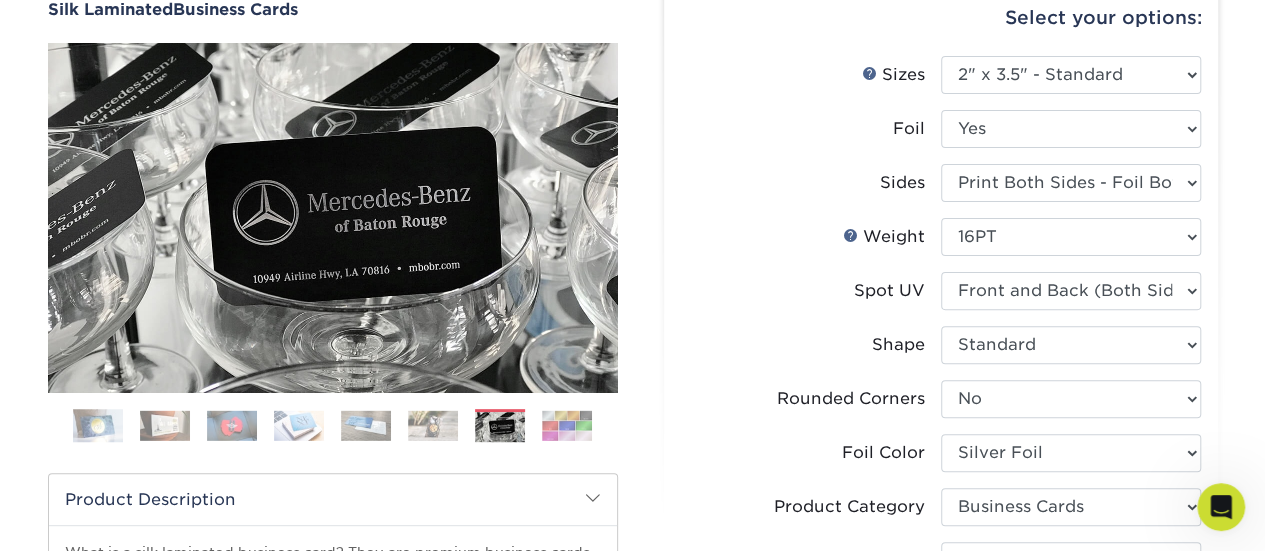 click at bounding box center [567, 425] 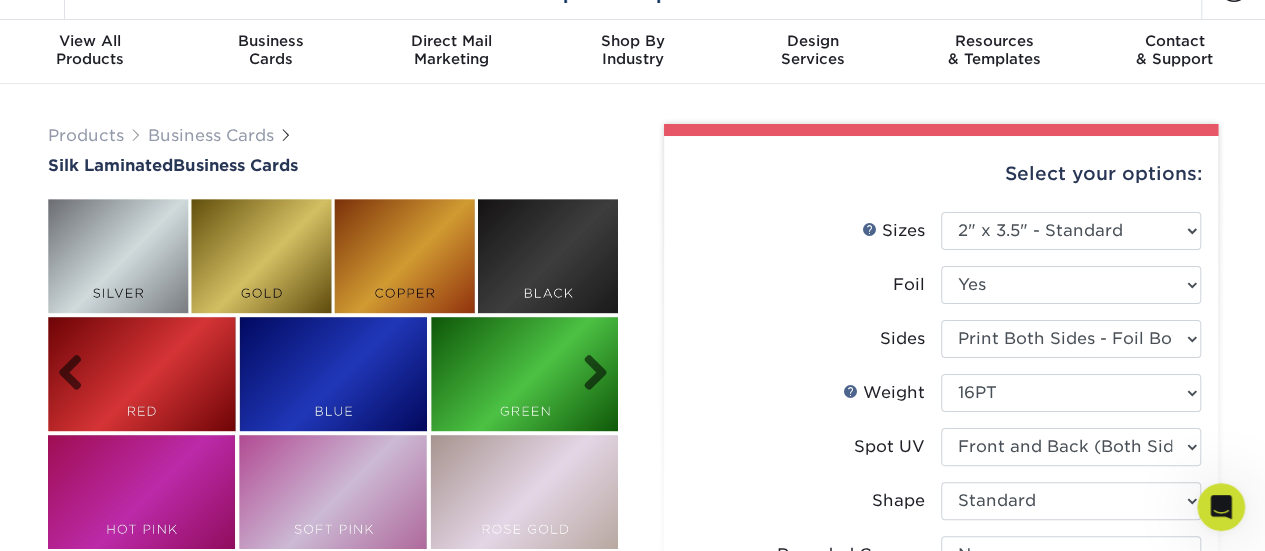 scroll, scrollTop: 0, scrollLeft: 0, axis: both 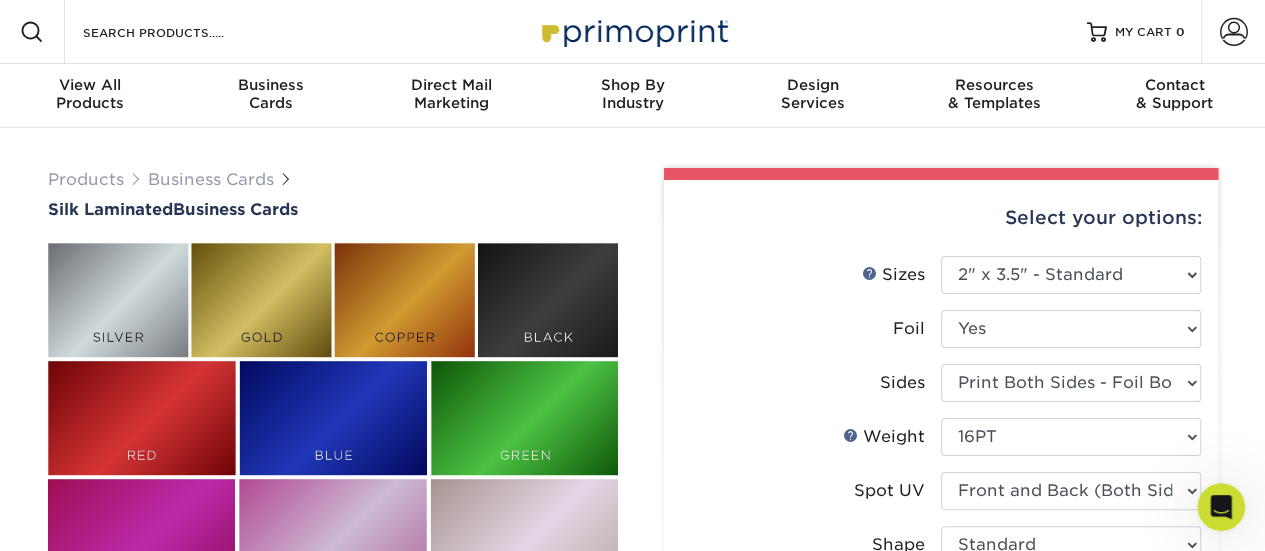 click 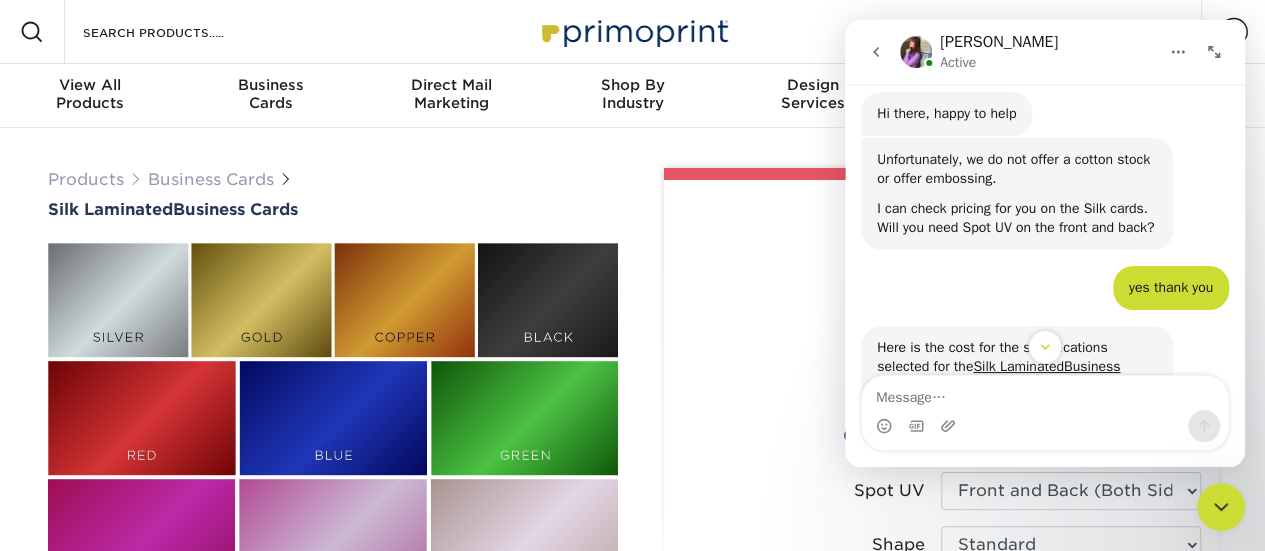 scroll, scrollTop: 206, scrollLeft: 0, axis: vertical 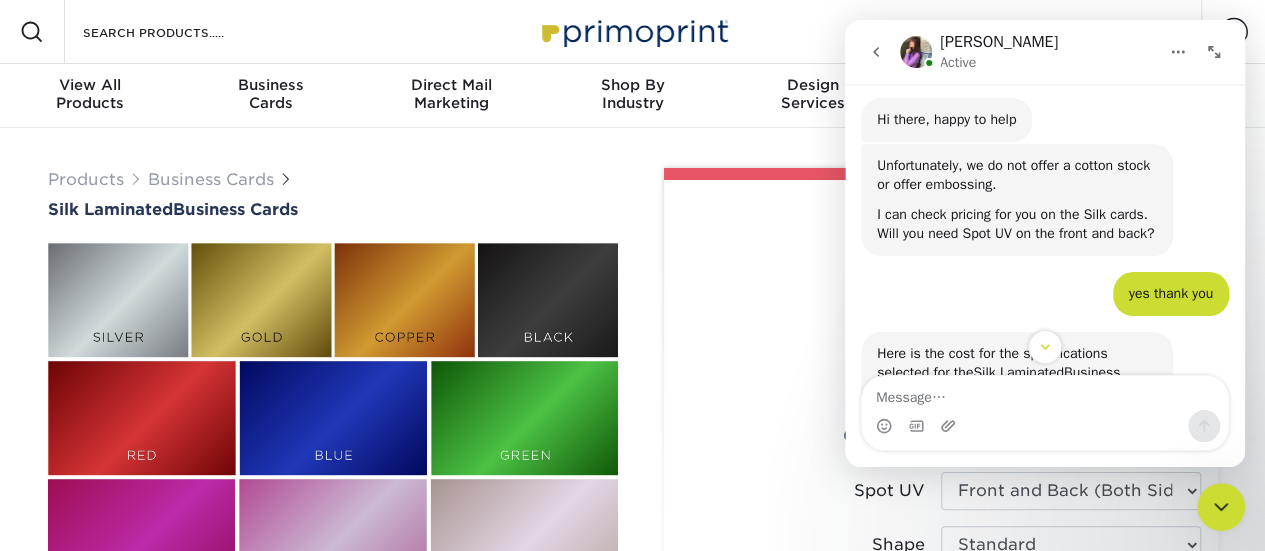 click on "Foil" at bounding box center (811, 329) 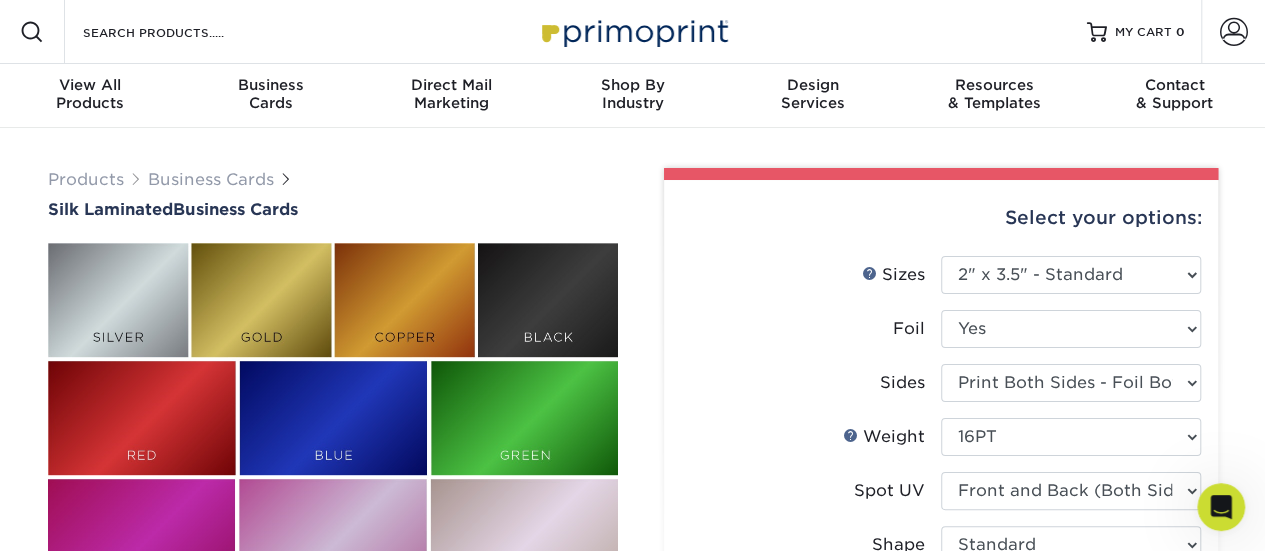 scroll, scrollTop: 100, scrollLeft: 0, axis: vertical 